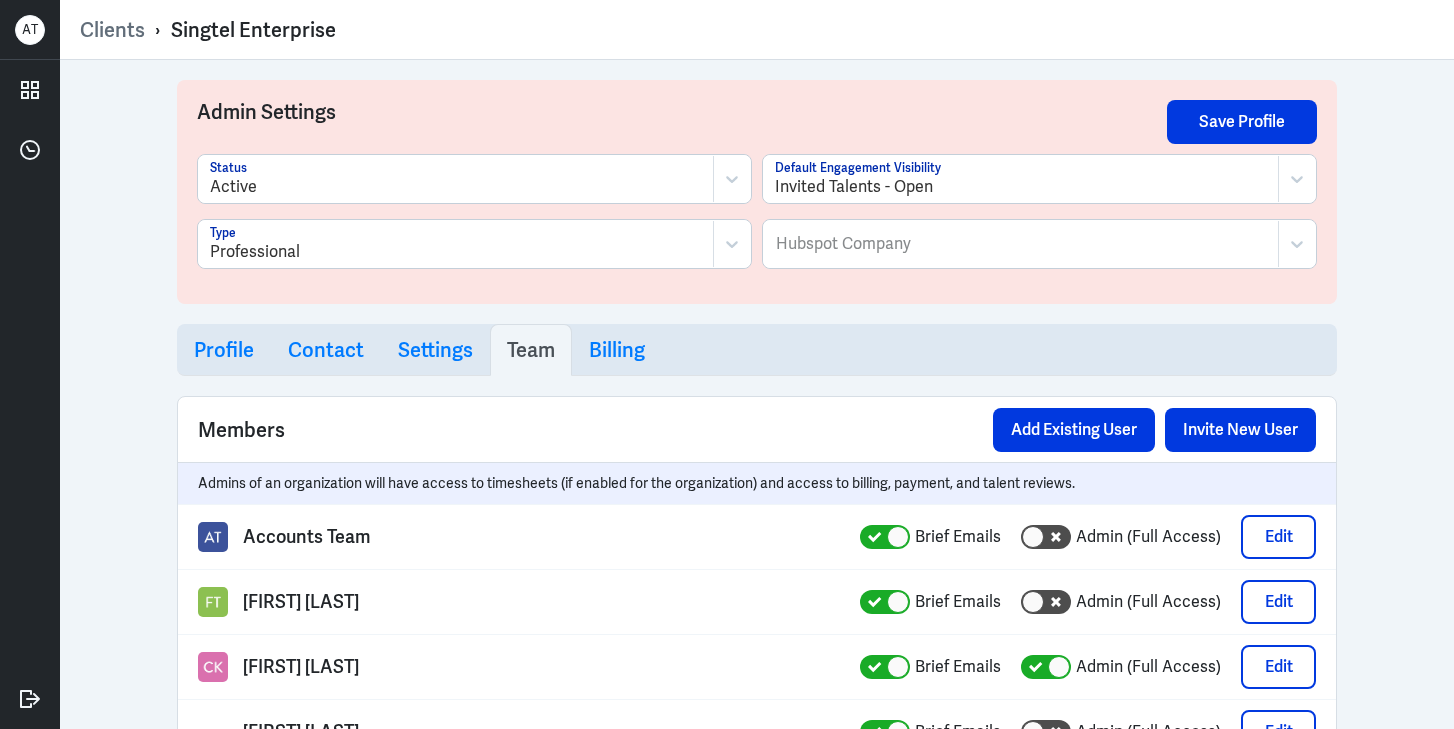 scroll, scrollTop: 0, scrollLeft: 0, axis: both 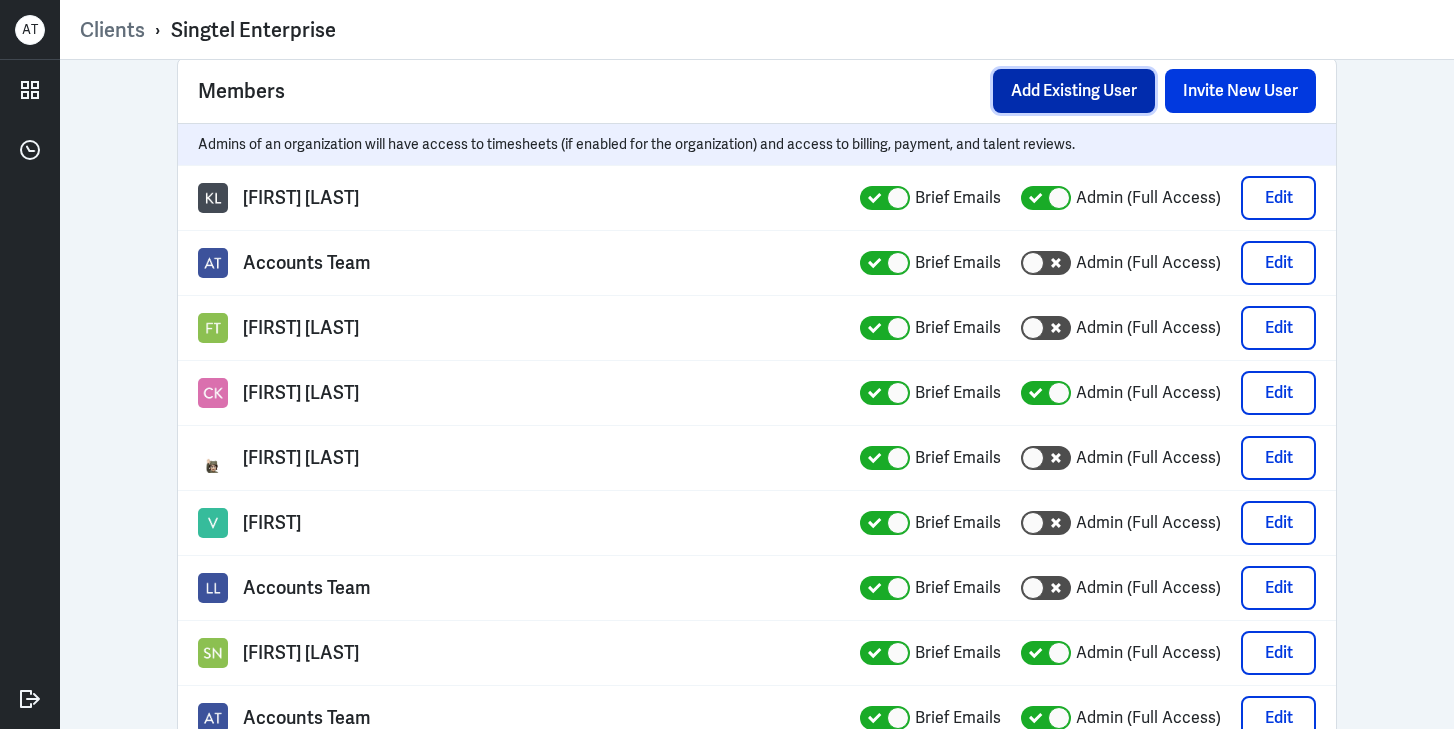 click on "Add Existing User" at bounding box center [1074, 91] 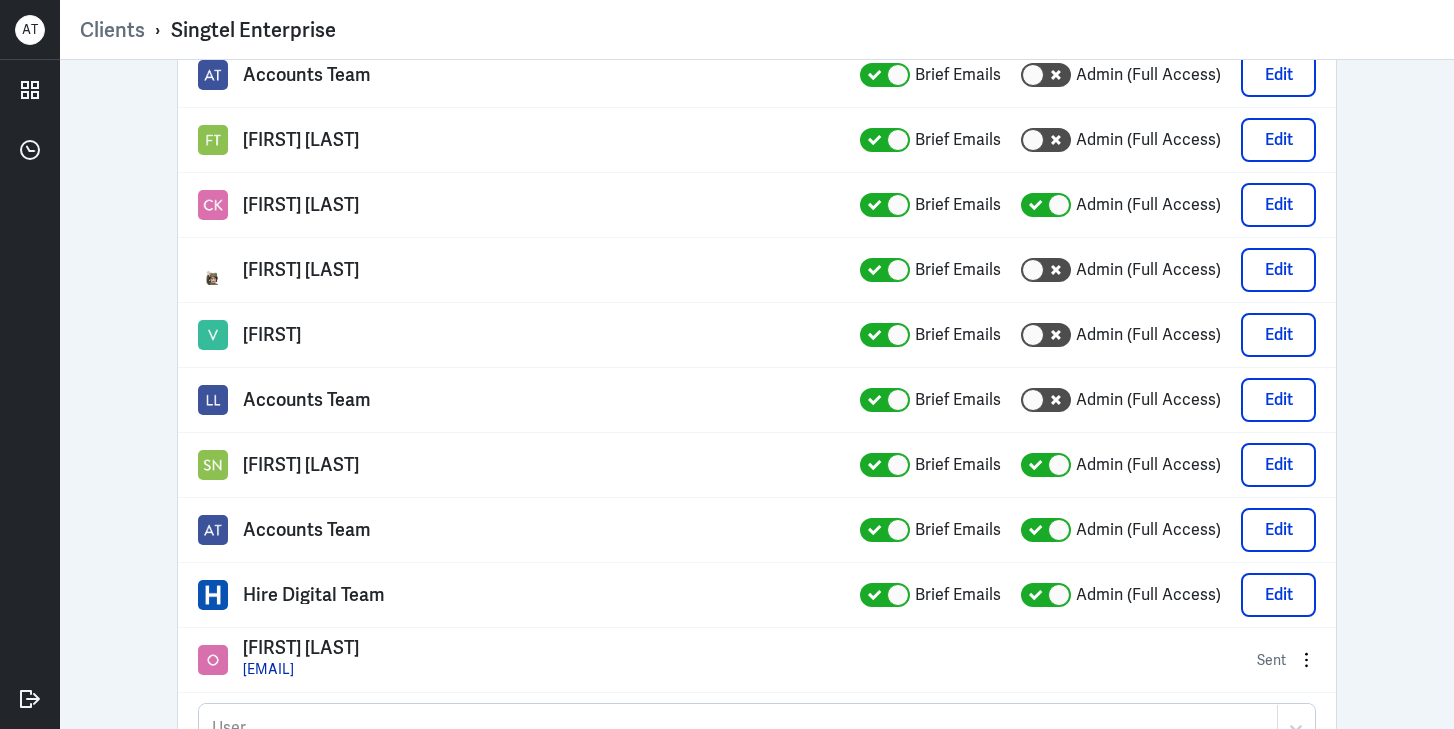 scroll, scrollTop: 943, scrollLeft: 0, axis: vertical 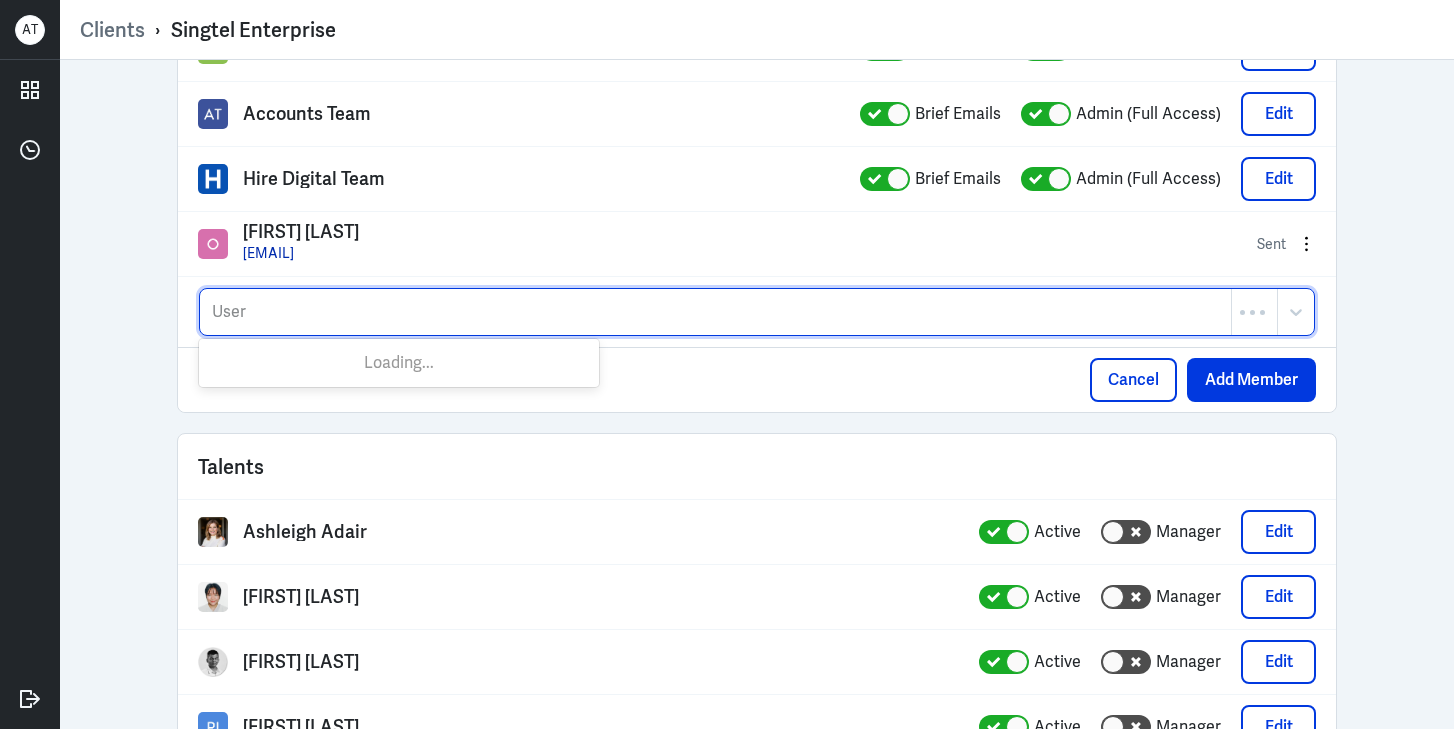 click at bounding box center [715, 312] 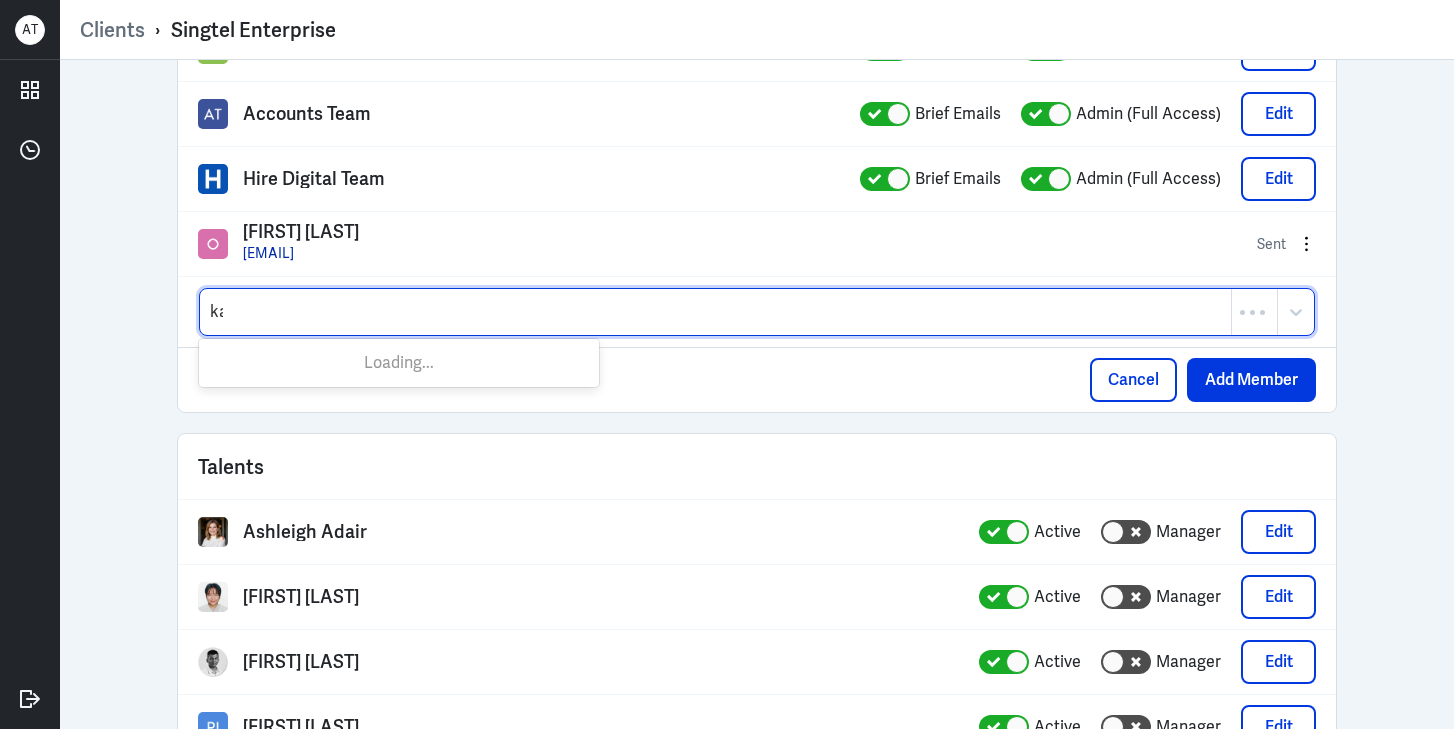 type on "kai" 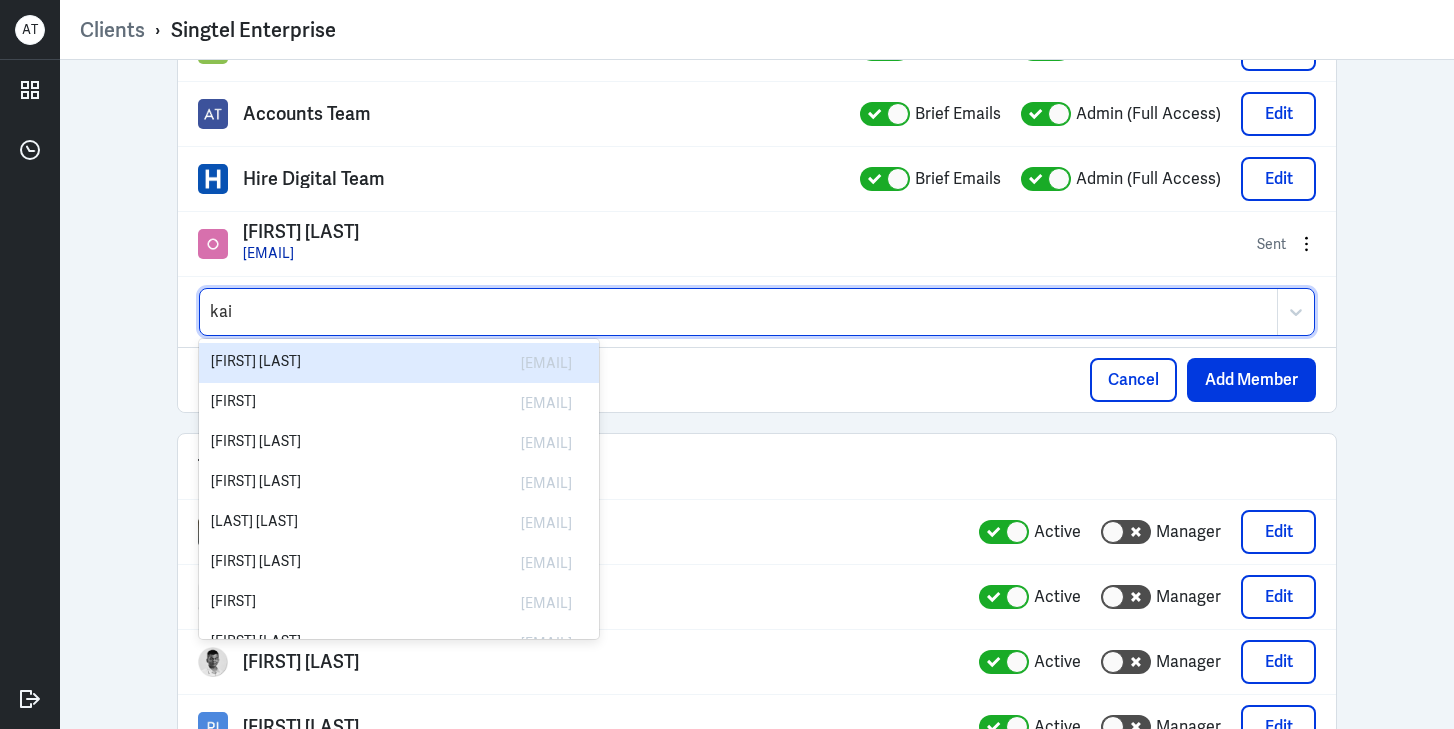 click on "[EMAIL]" at bounding box center (494, 363) 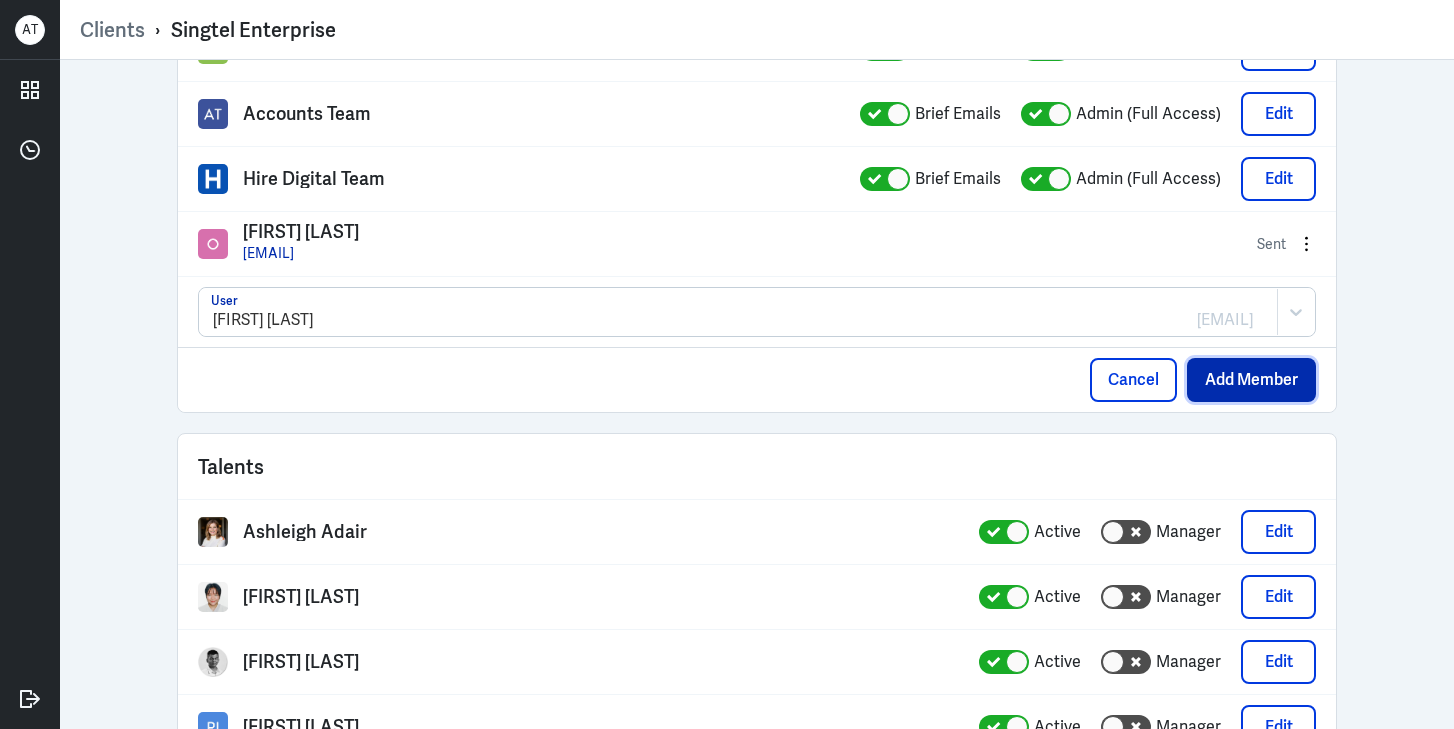 click on "Add Member" at bounding box center [1251, 380] 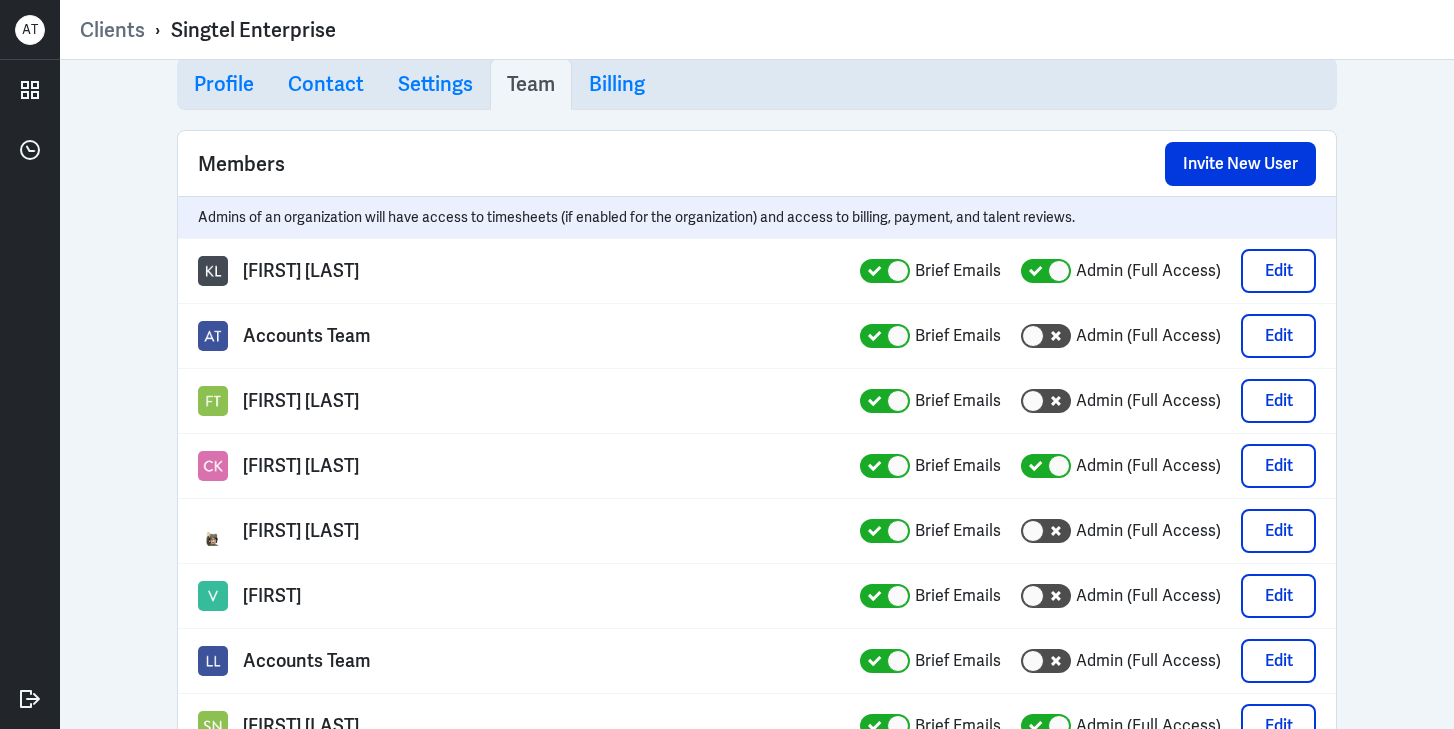 scroll, scrollTop: 225, scrollLeft: 0, axis: vertical 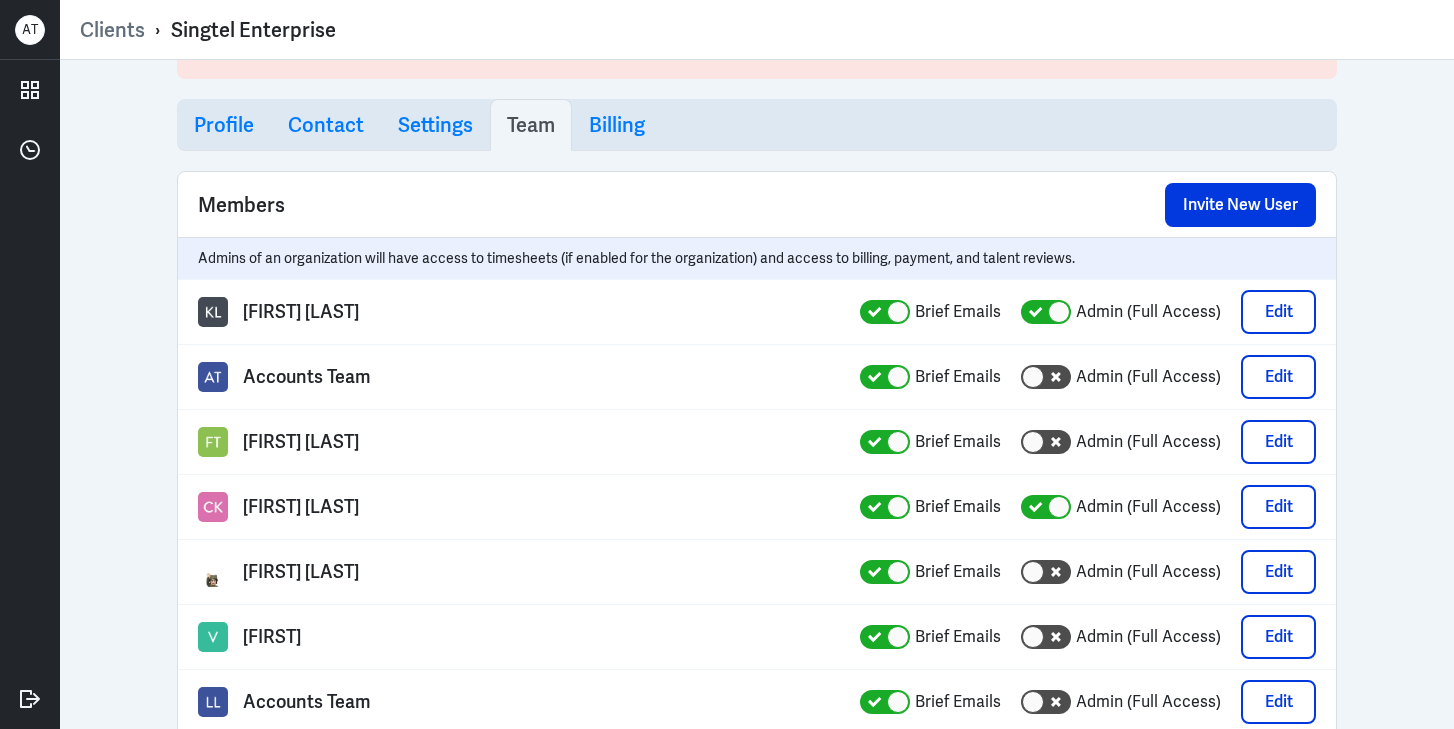 click on "Admin Settings Save Profile Active Status Invited Talents - Open Default Engagement Visibility Professional Type Hubspot Company Hubspot Company Profile Contact   Settings   Team   Billing   Members Invite New User Admins of an organization will have access to
timesheets (if enabled for the organization) and access to
billing, payment, and talent reviews. [FIRST] [LAST] Brief Emails Admin (Full Access) Edit Accounts Team Brief Emails Admin (Full Access) Edit [FIRST] [LAST] Brief Emails Admin (Full Access) Edit [FIRST] [LAST] Brief Emails Admin (Full Access) Edit [FIRST] Brief Emails Admin (Full Access) Edit Accounts Team Brief Emails Admin (Full Access) Edit [FIRST] [LAST] Brief Emails Admin (Full Access) Edit Accounts Team Brief Emails Admin (Full Access) Edit Hire Digital Team Brief Emails Admin (Full Access) Edit [FIRST] [LAST] [EMAIL] Sent [FIRST] [LAST] [EMAIL] User already exist. Cancel Add Member Talents [FIRST] [LAST] Active 1" at bounding box center (757, 394) 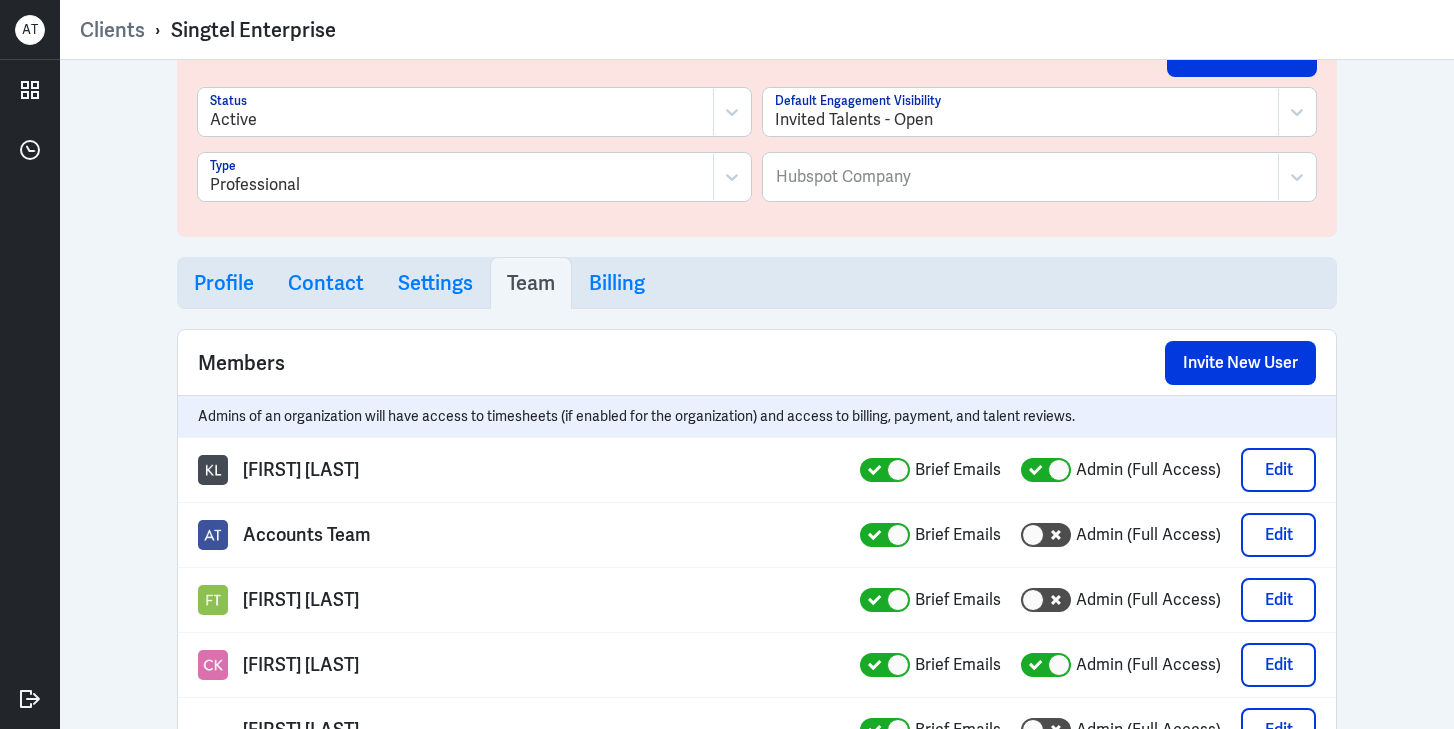 scroll, scrollTop: 0, scrollLeft: 0, axis: both 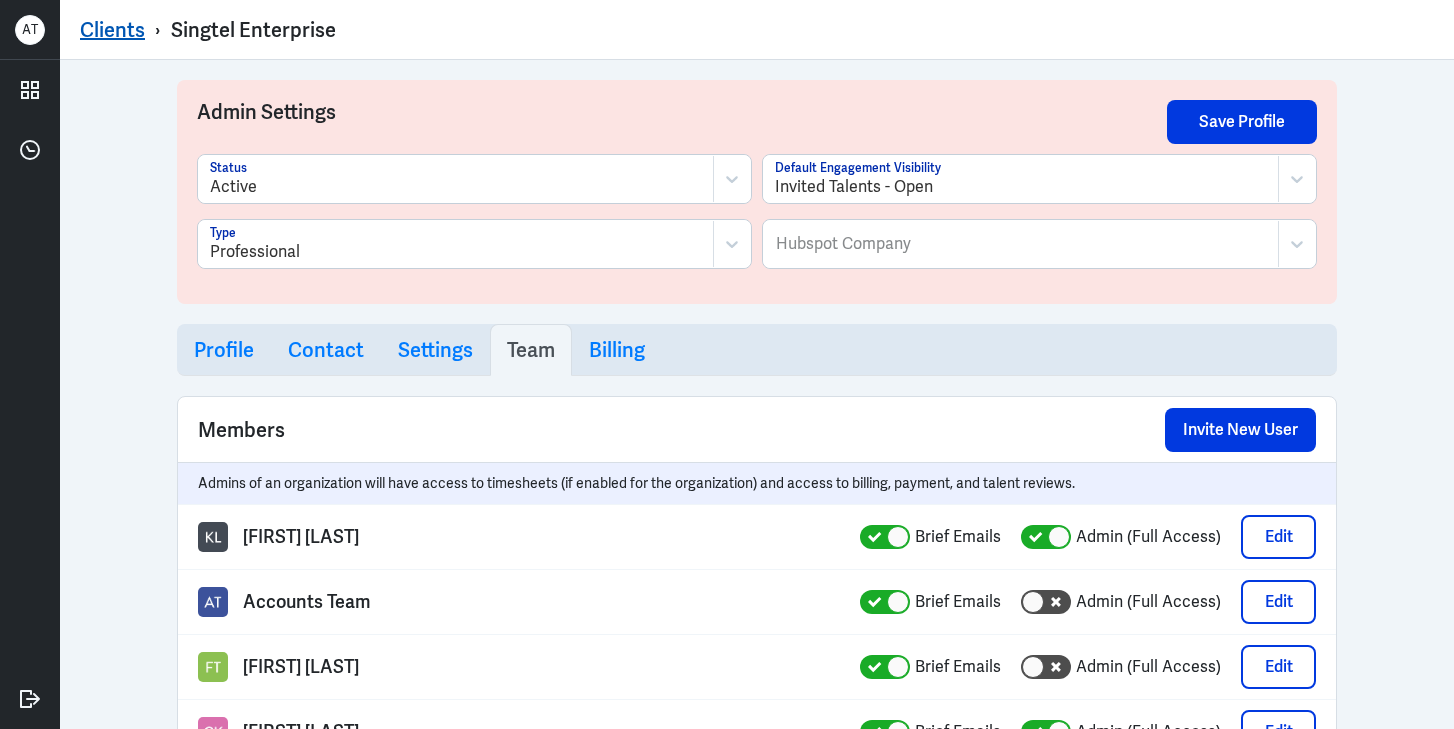 click on "Clients" at bounding box center [112, 30] 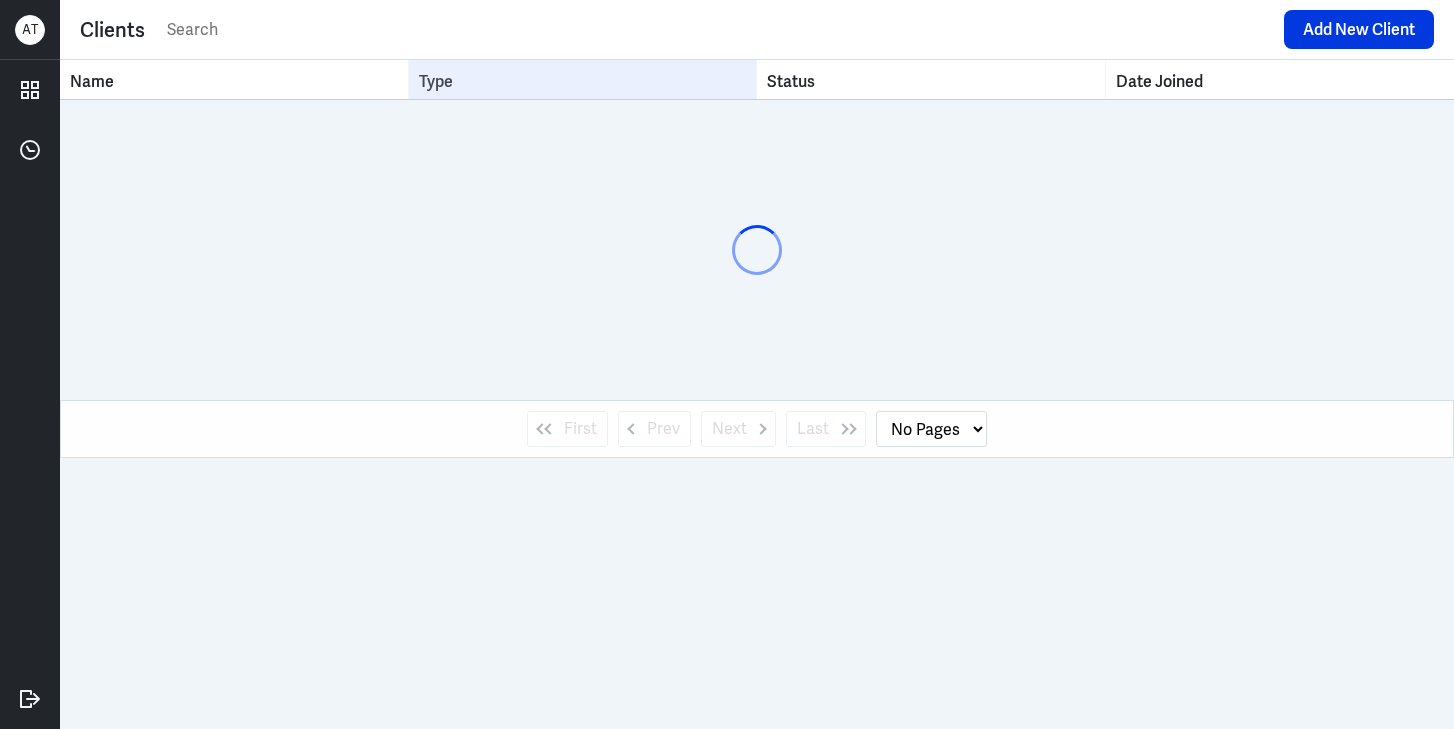 select on "1" 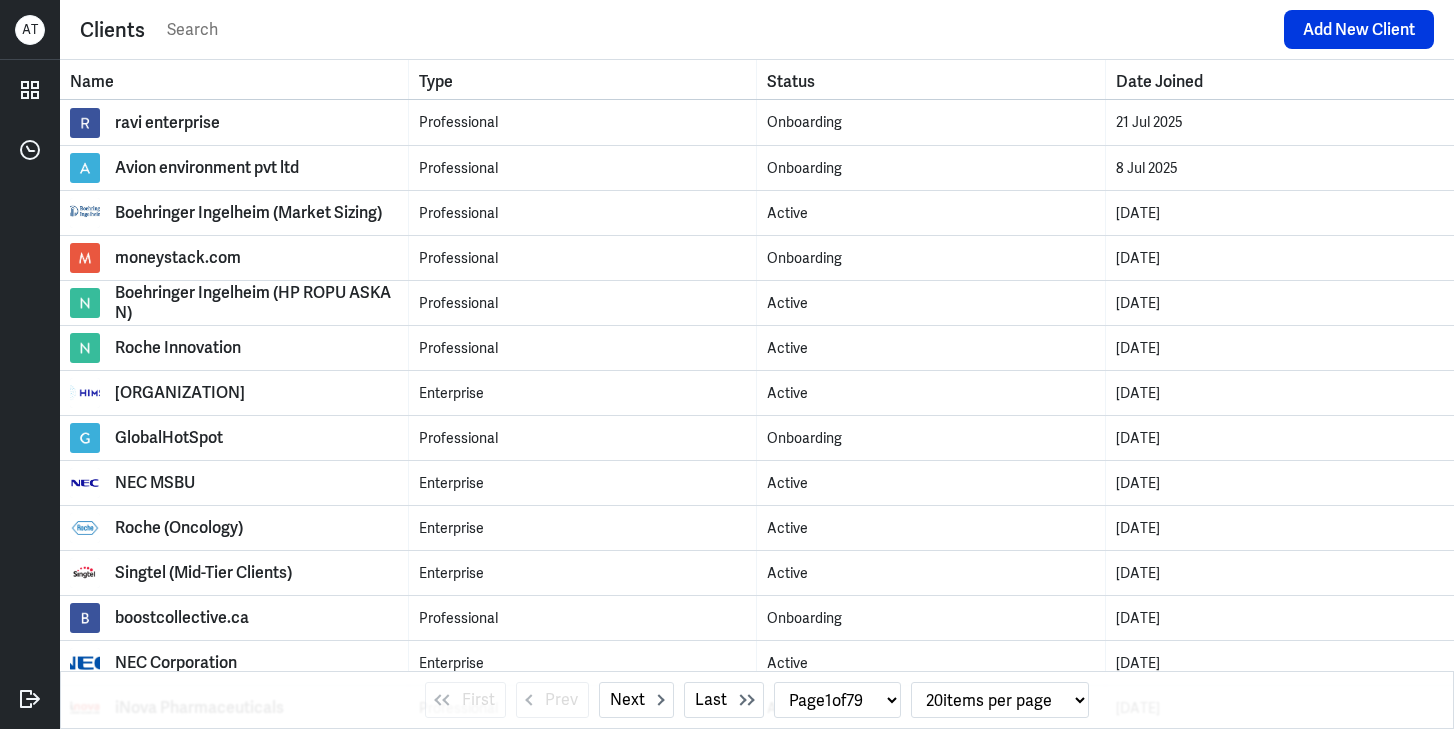 click at bounding box center (719, 30) 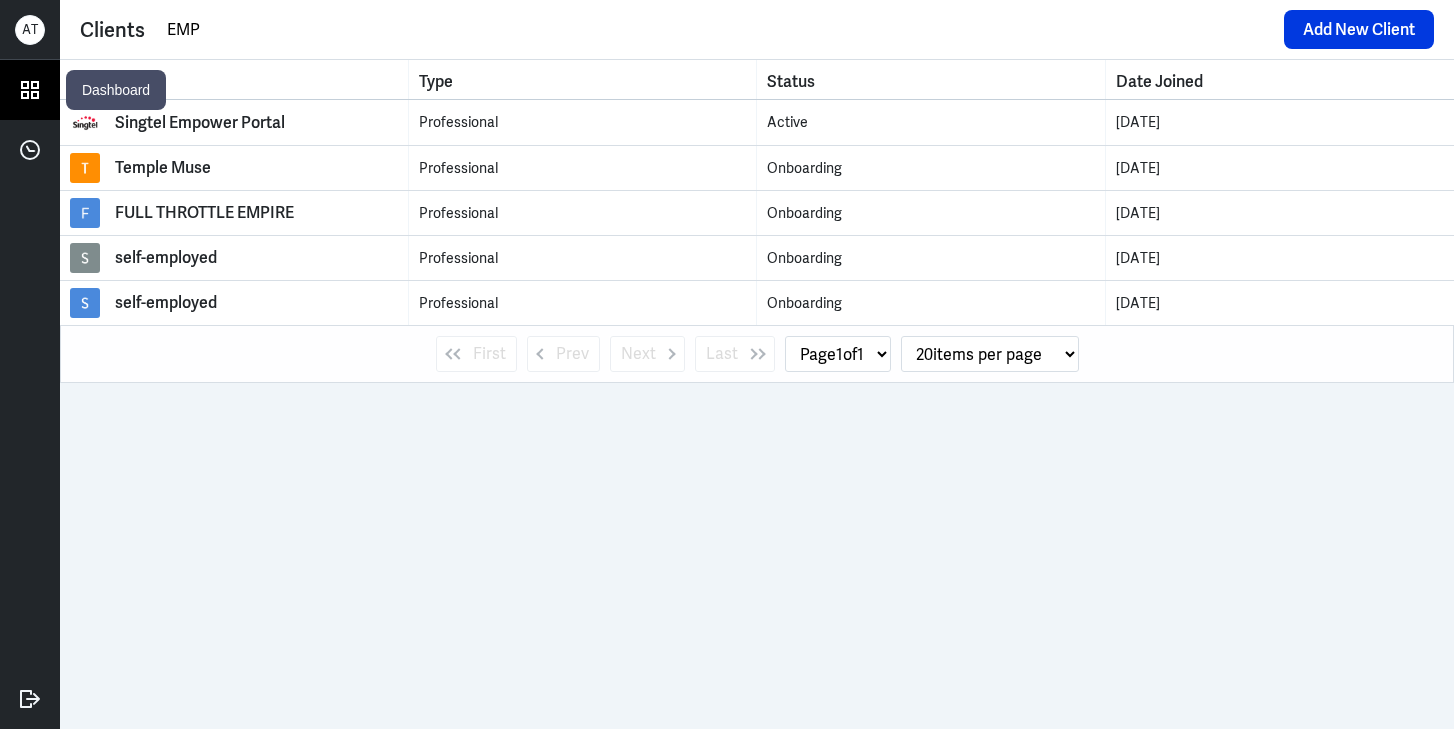 type on "EMP" 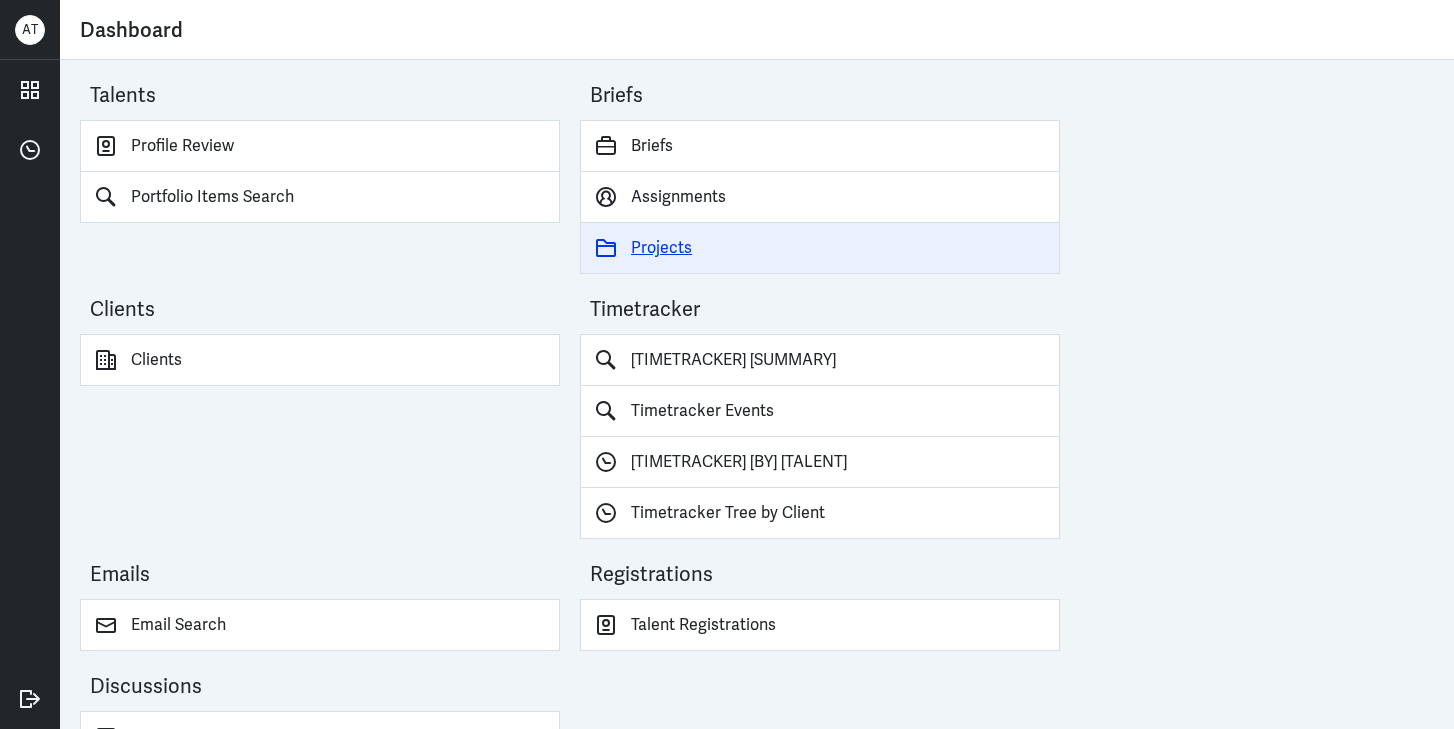 click on "Projects" at bounding box center (820, 248) 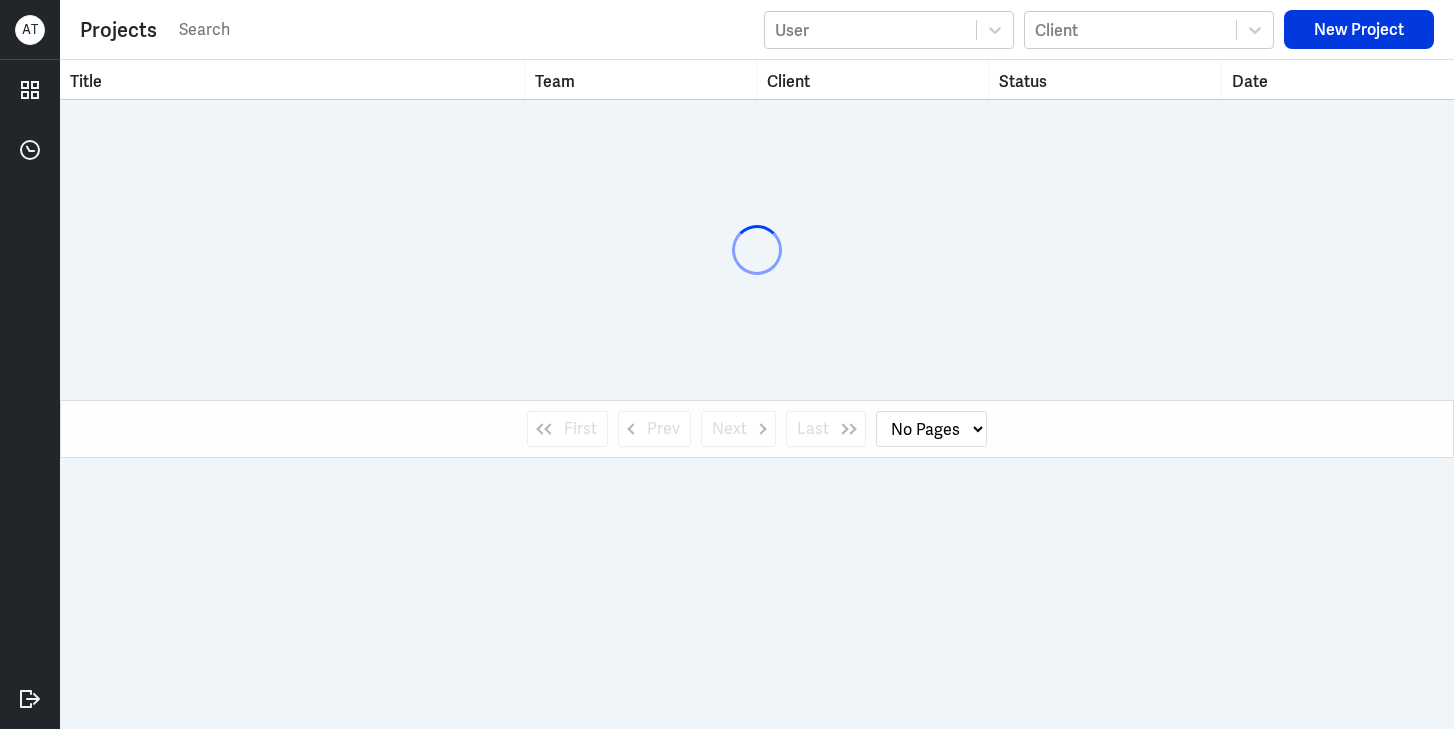 select on "1" 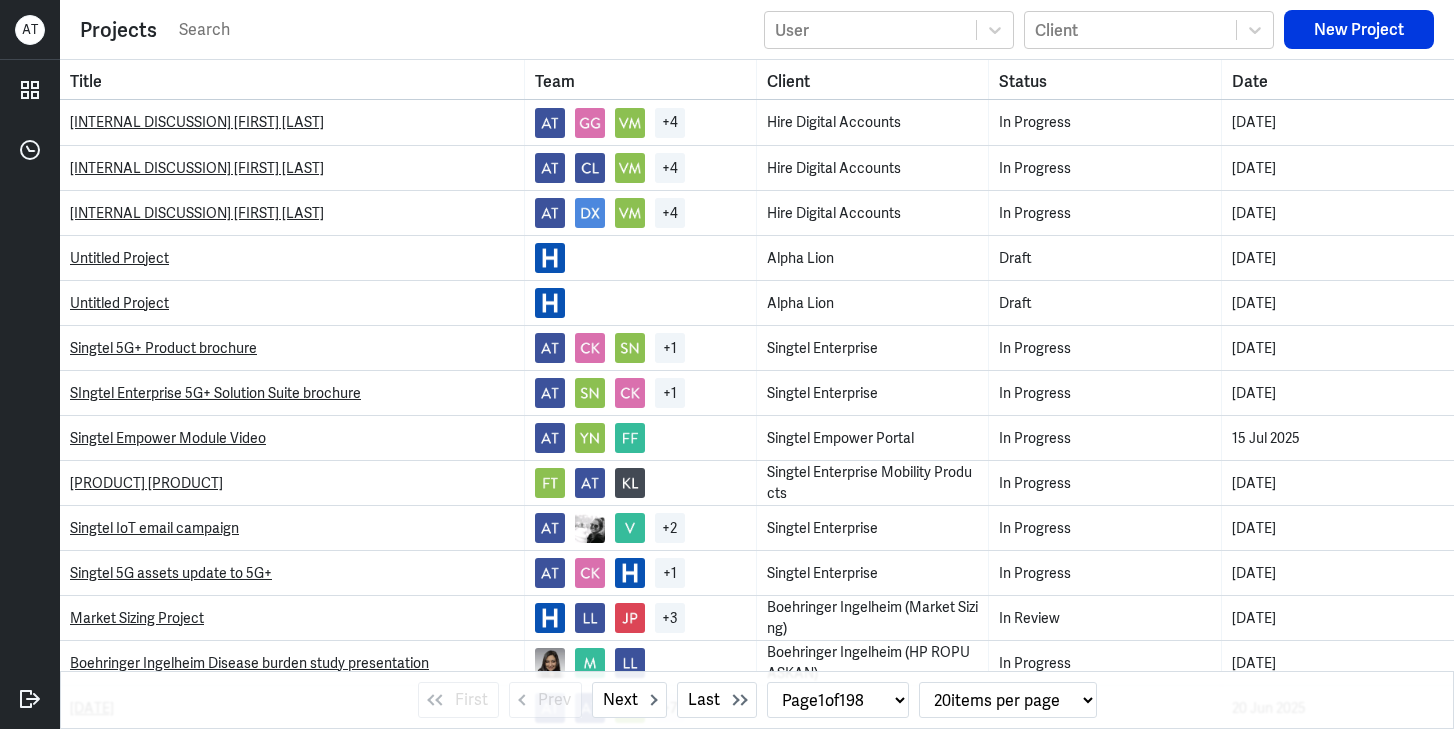 click at bounding box center (465, 30) 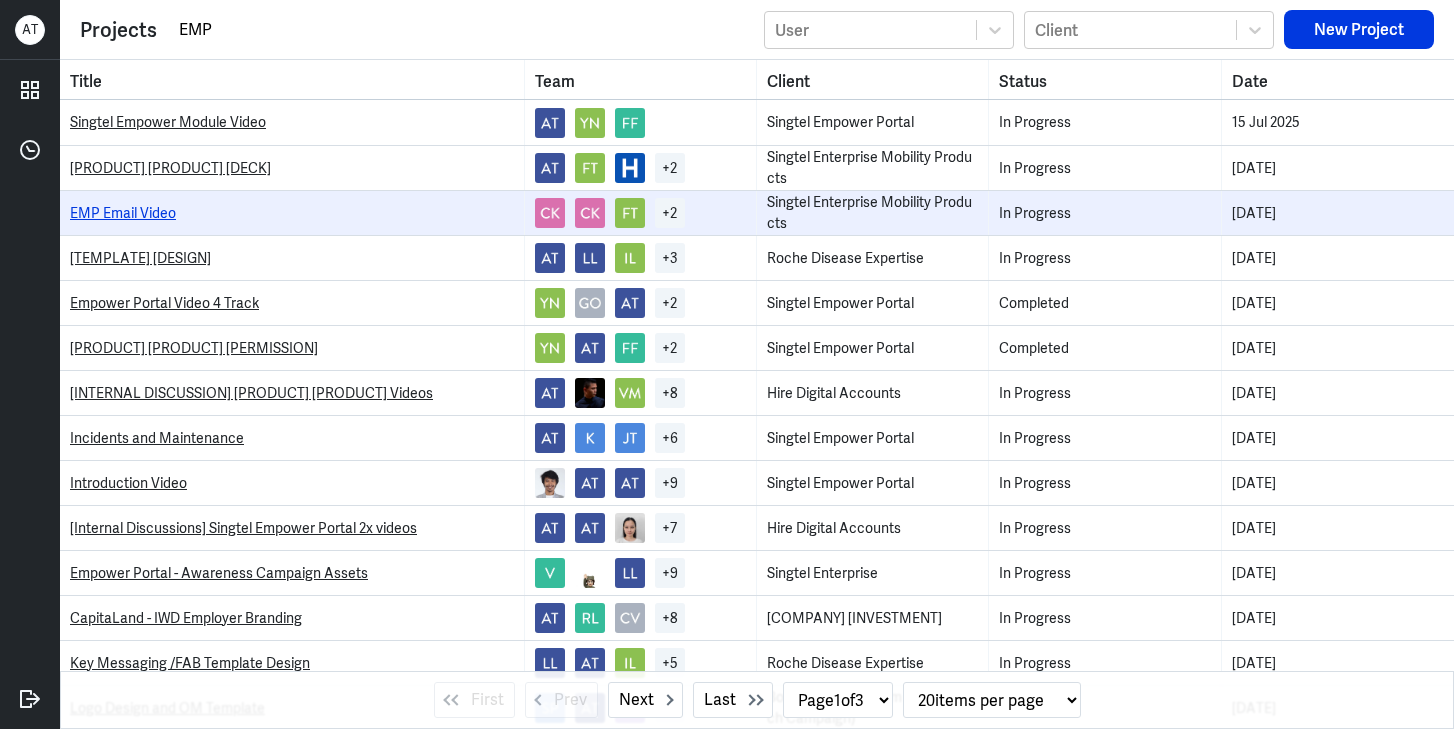 type on "EMP" 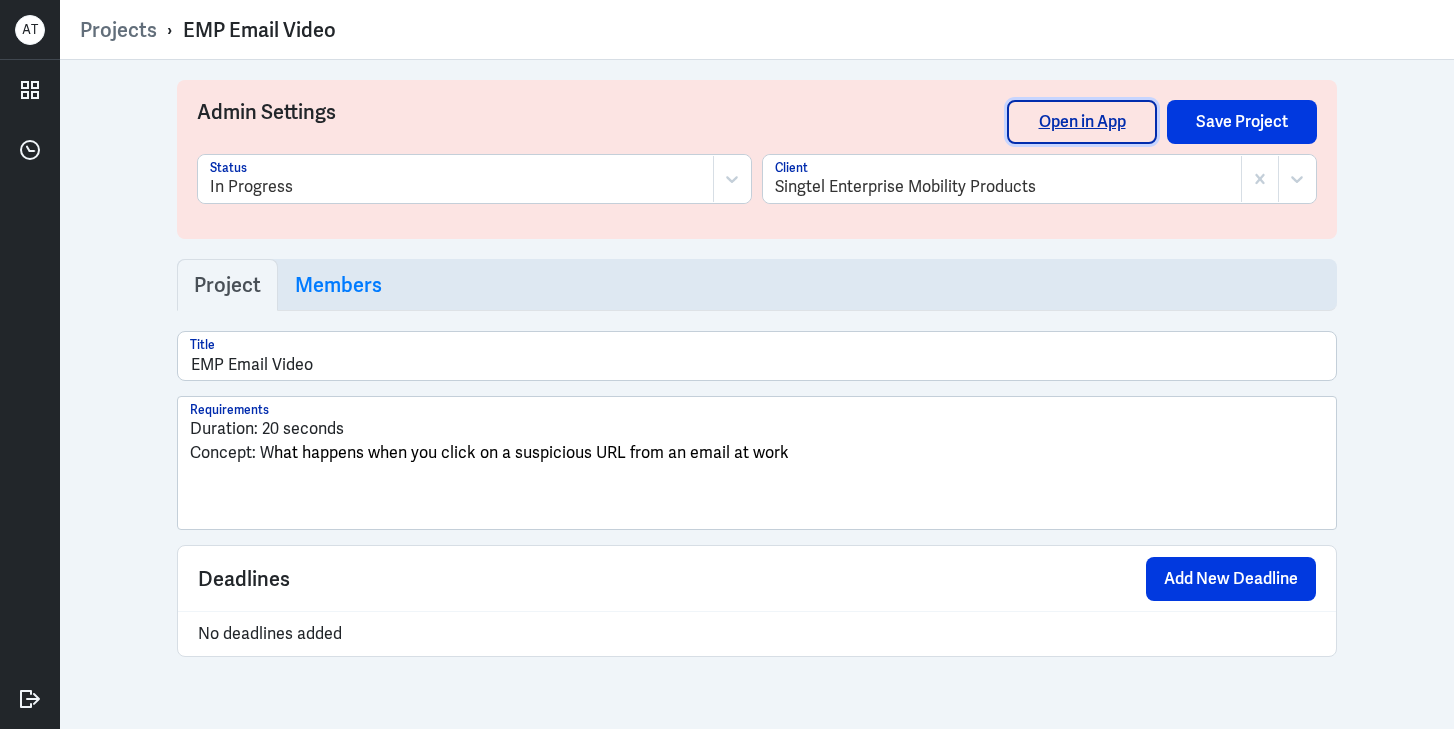 click on "Open in App" at bounding box center (1082, 122) 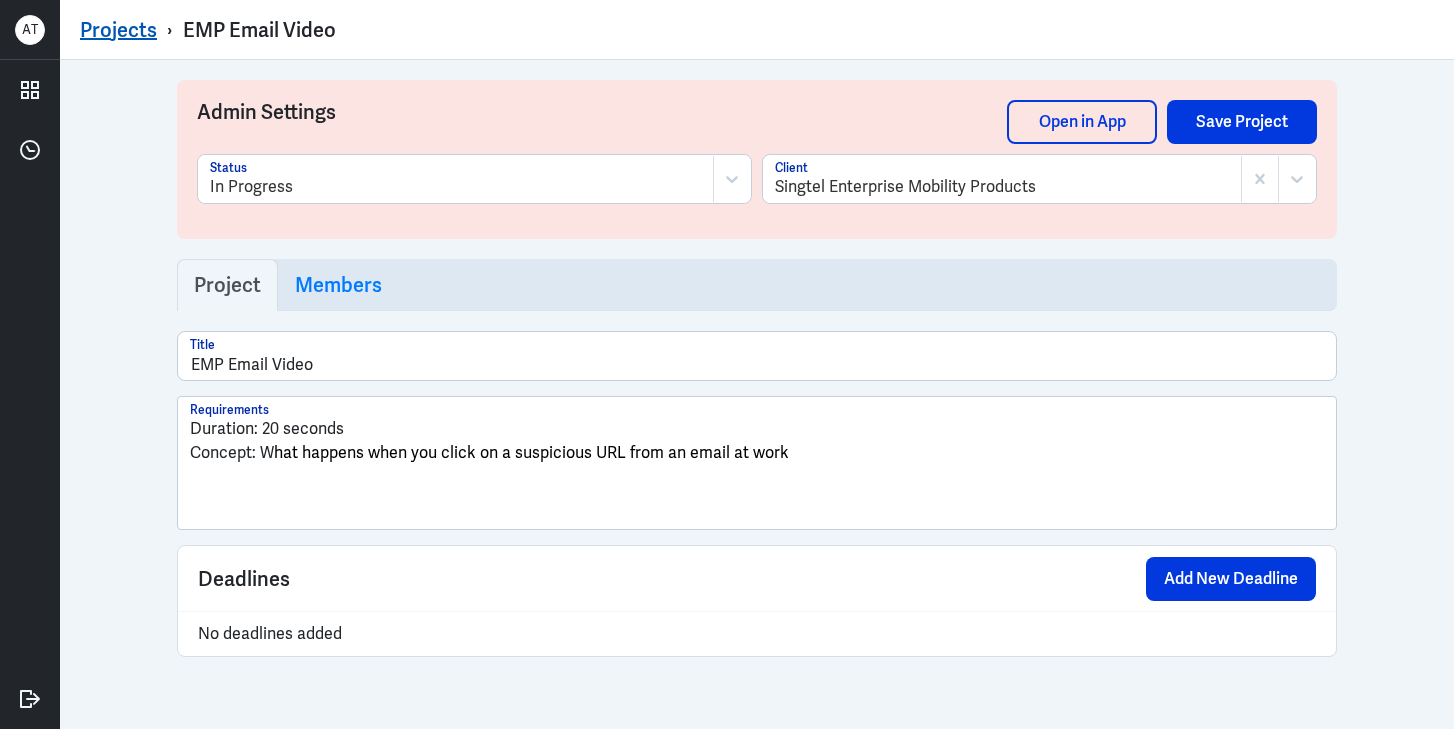 click on "Projects" at bounding box center (118, 30) 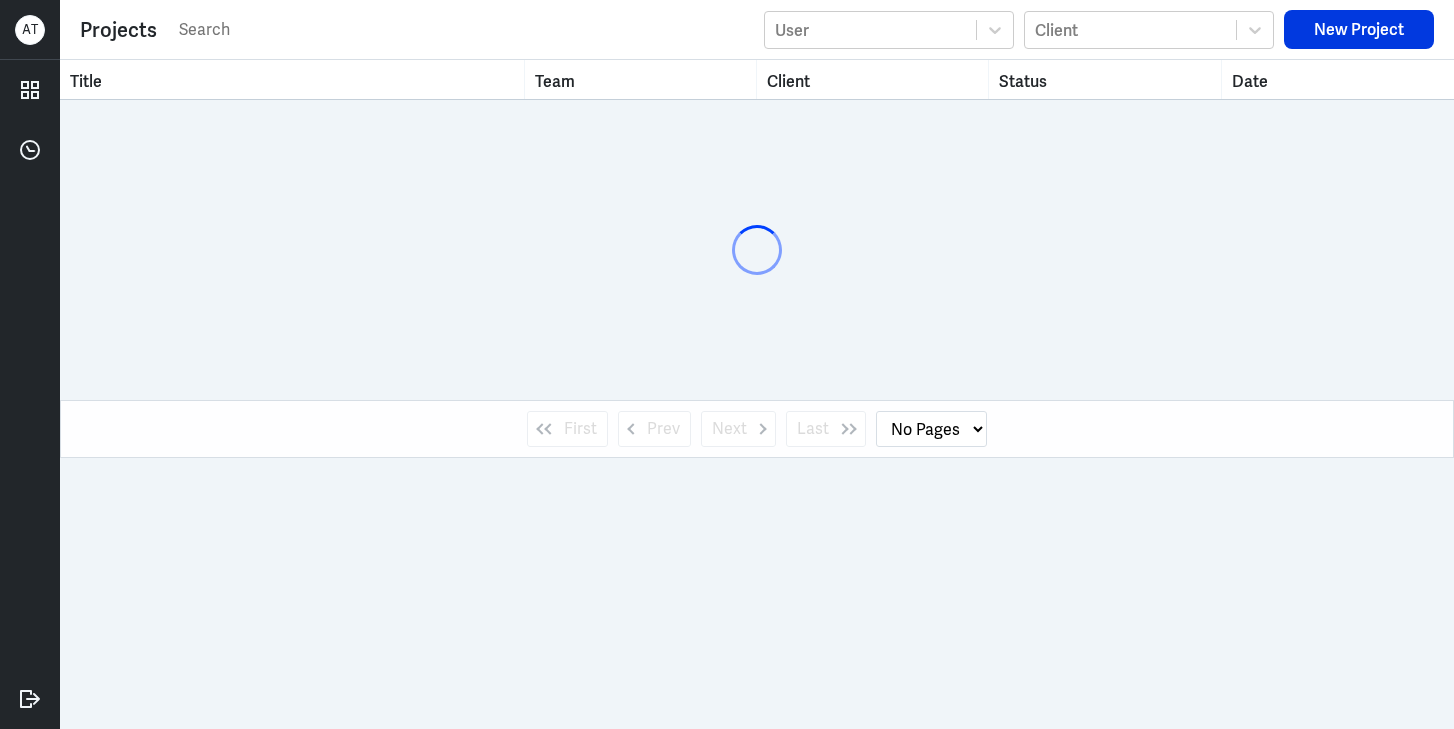 click at bounding box center (465, 30) 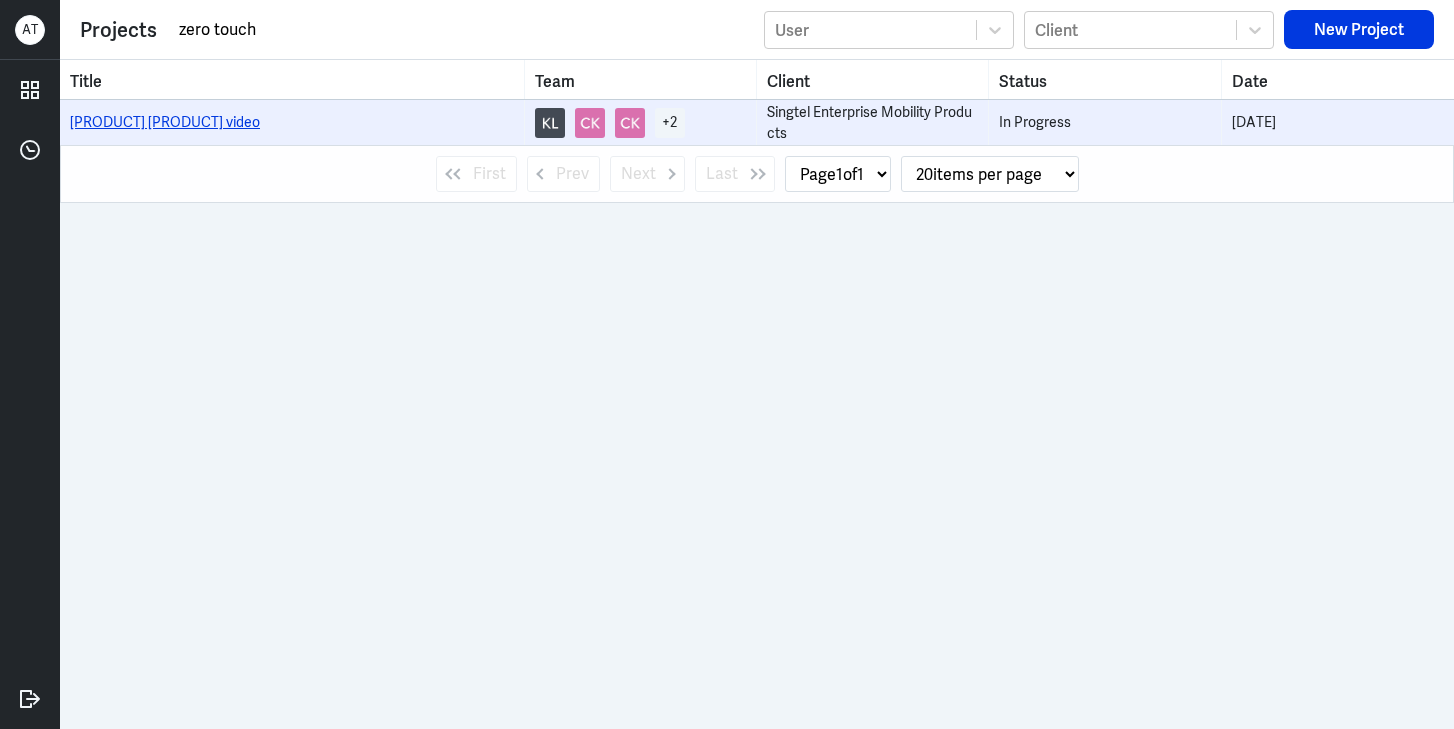 type on "zero touch" 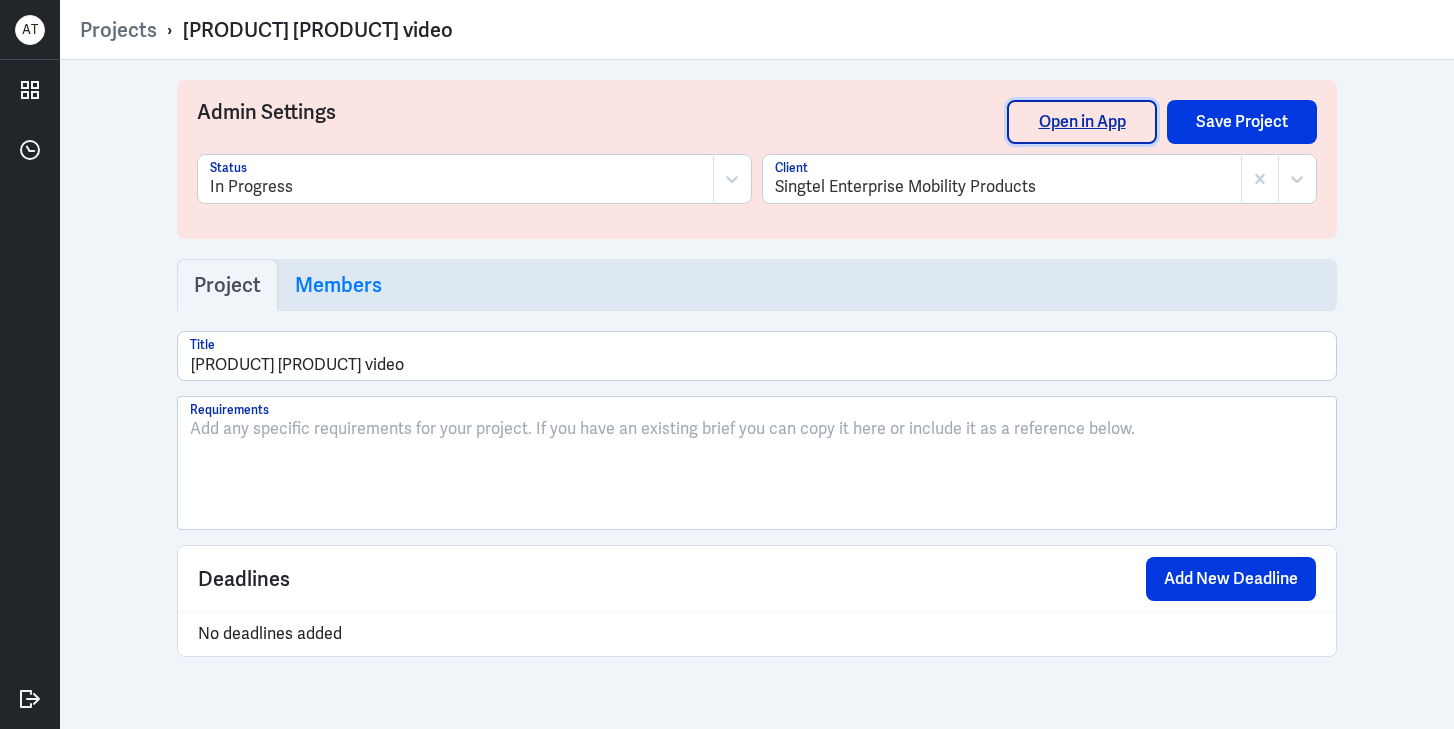 click on "Open in App" at bounding box center [1082, 122] 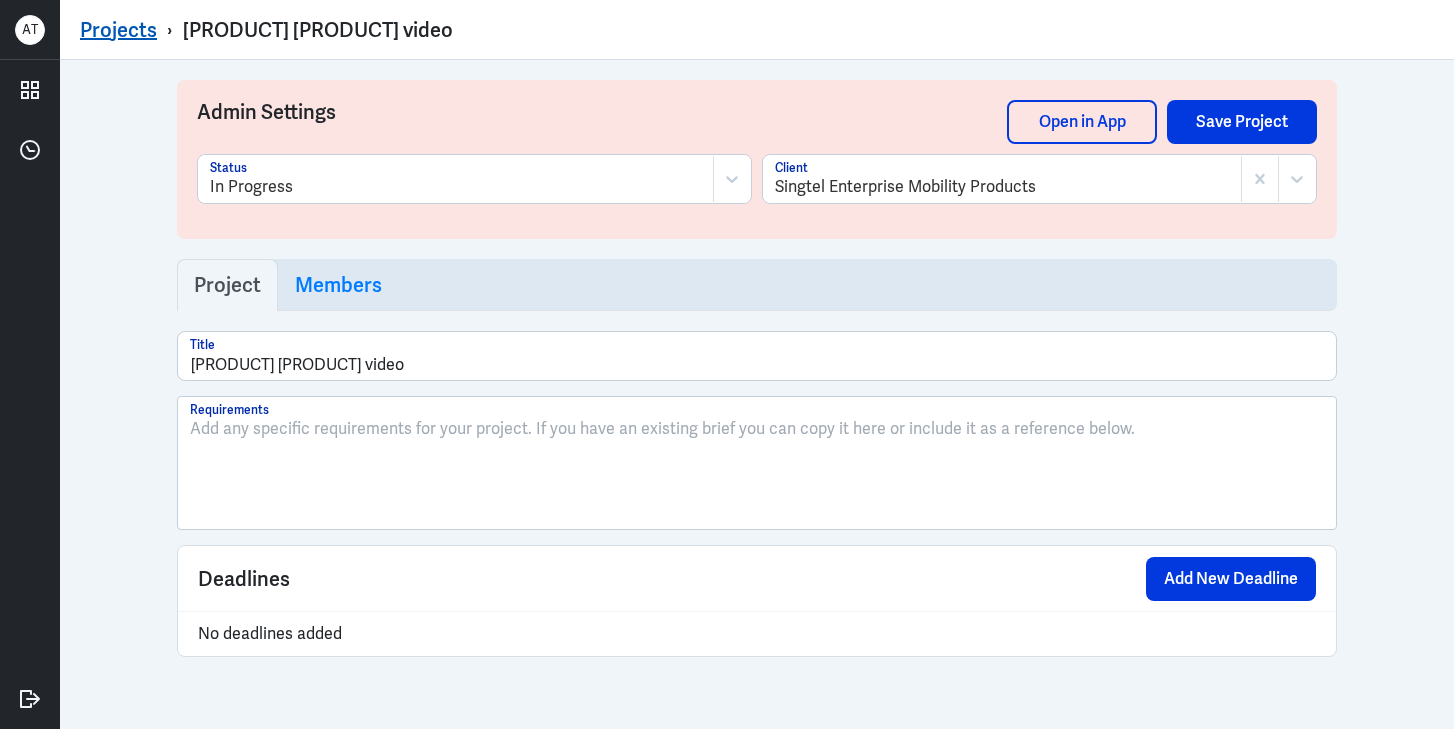 click on "Projects" at bounding box center [118, 30] 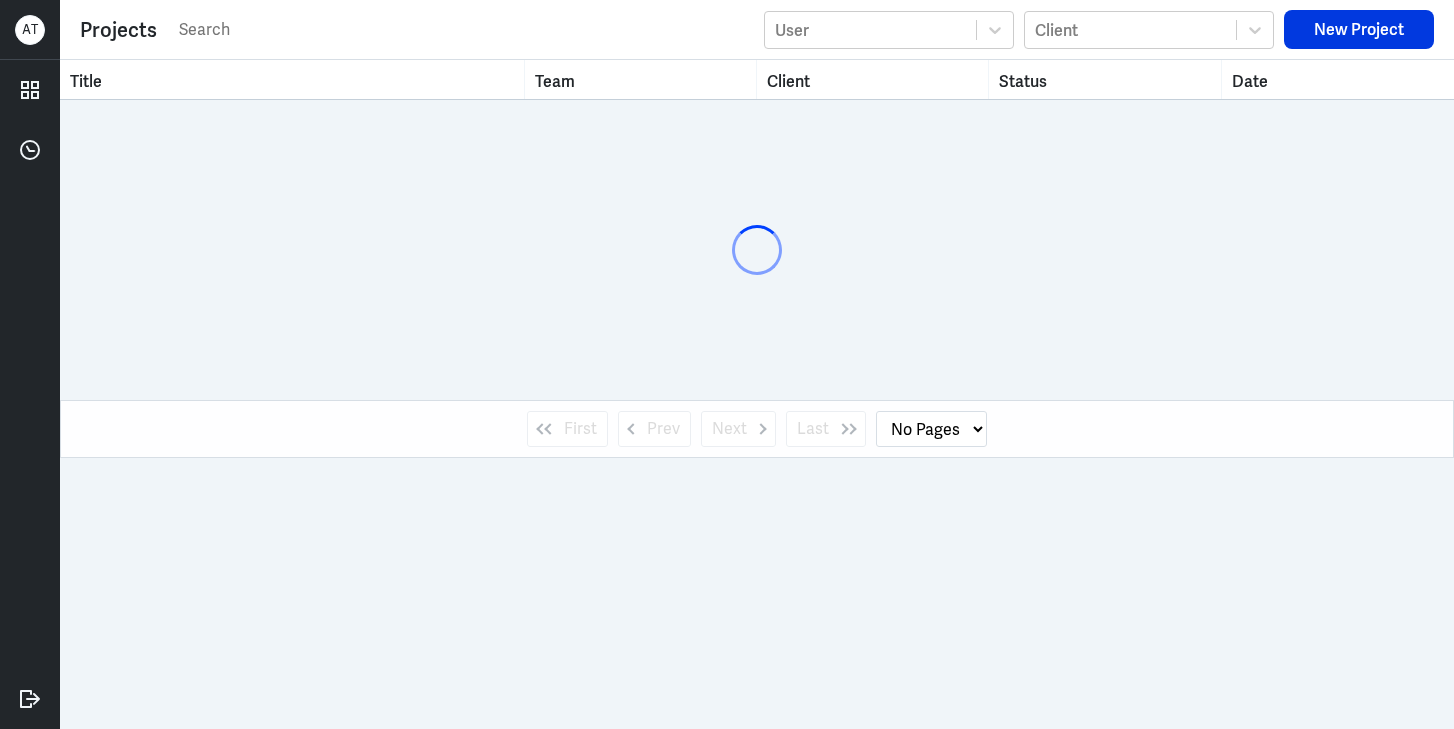 click at bounding box center (465, 30) 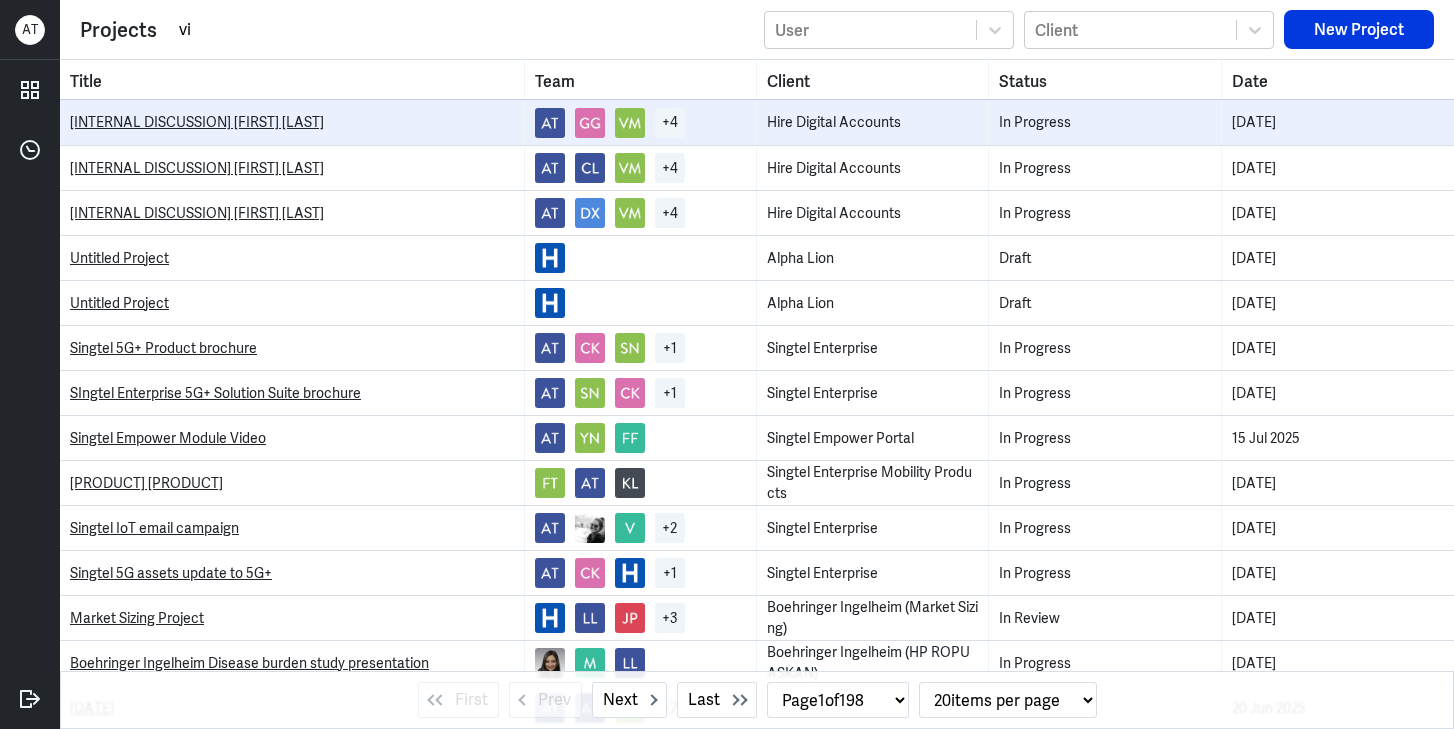 type on "v" 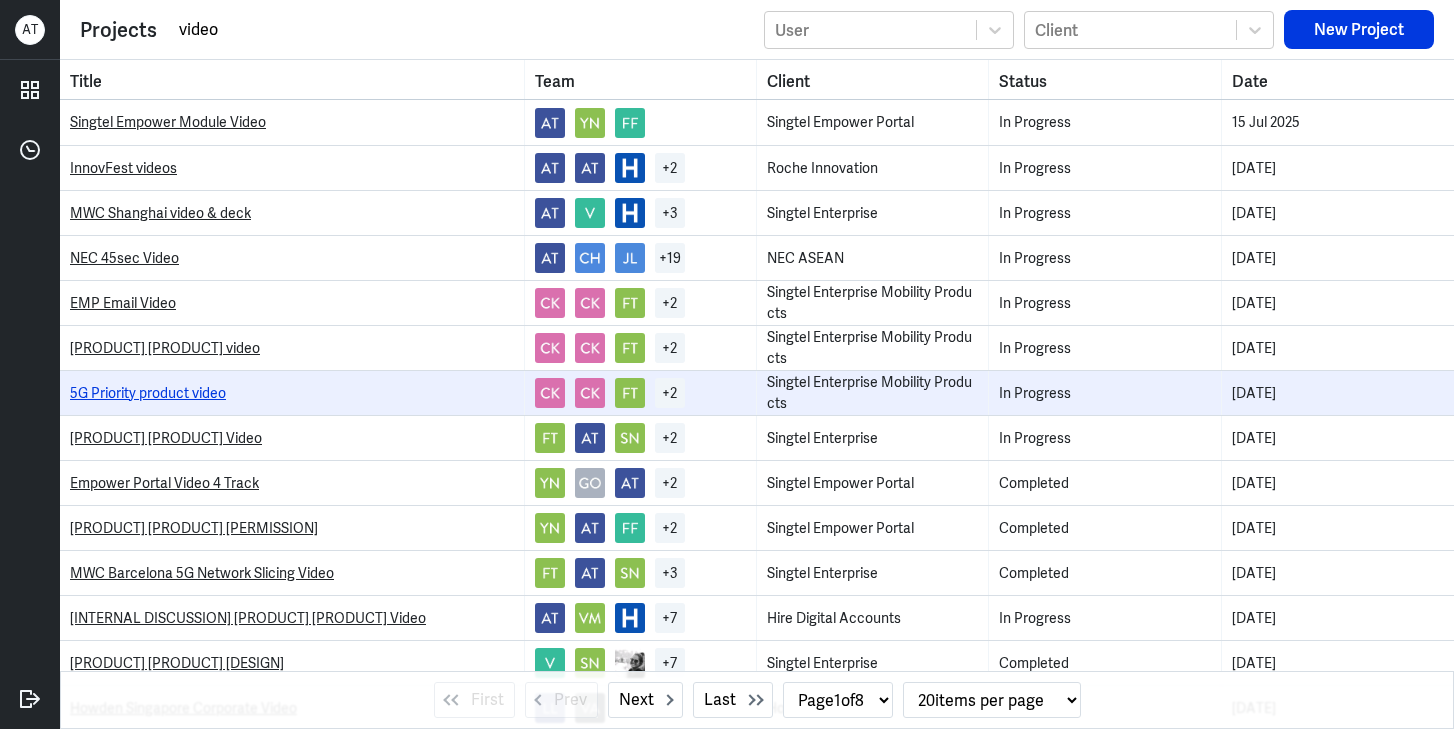 type on "video" 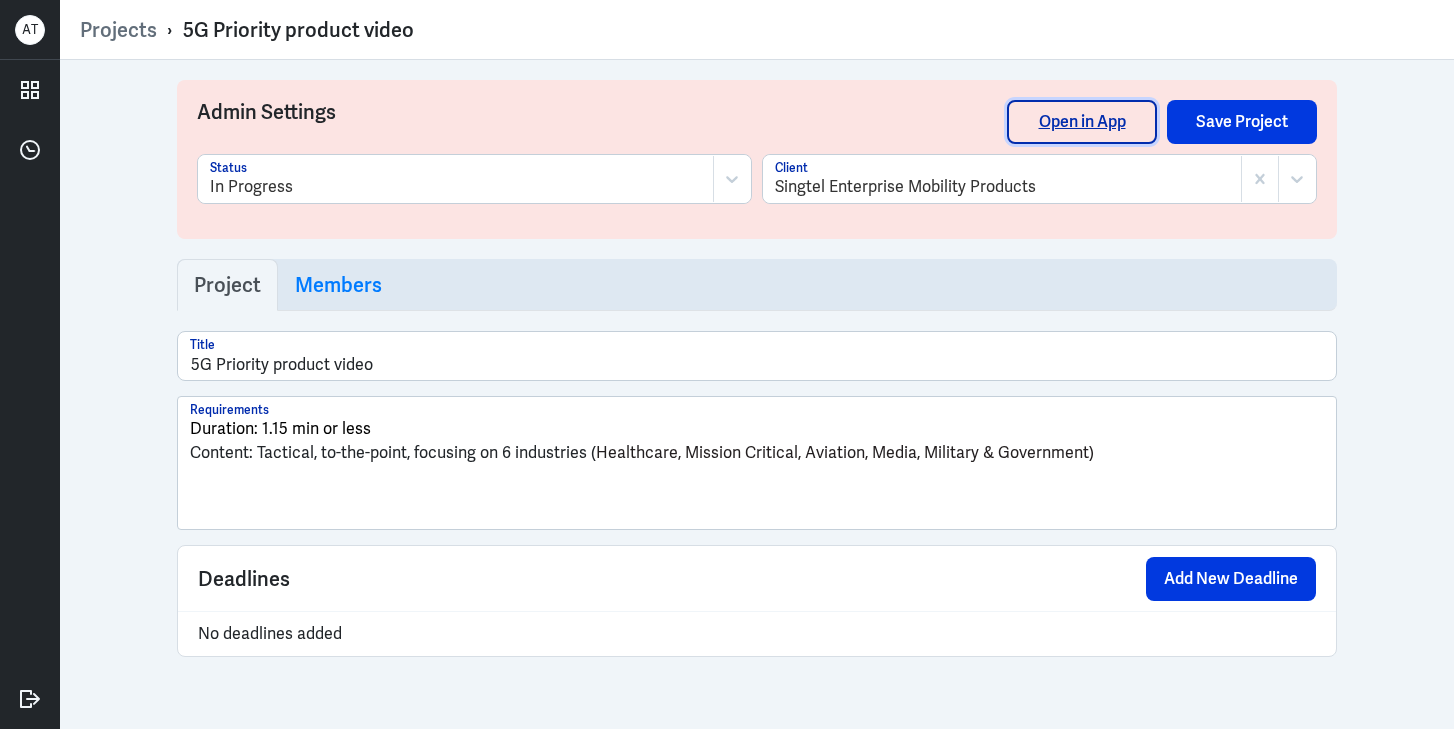 click on "Open in App" at bounding box center [1082, 122] 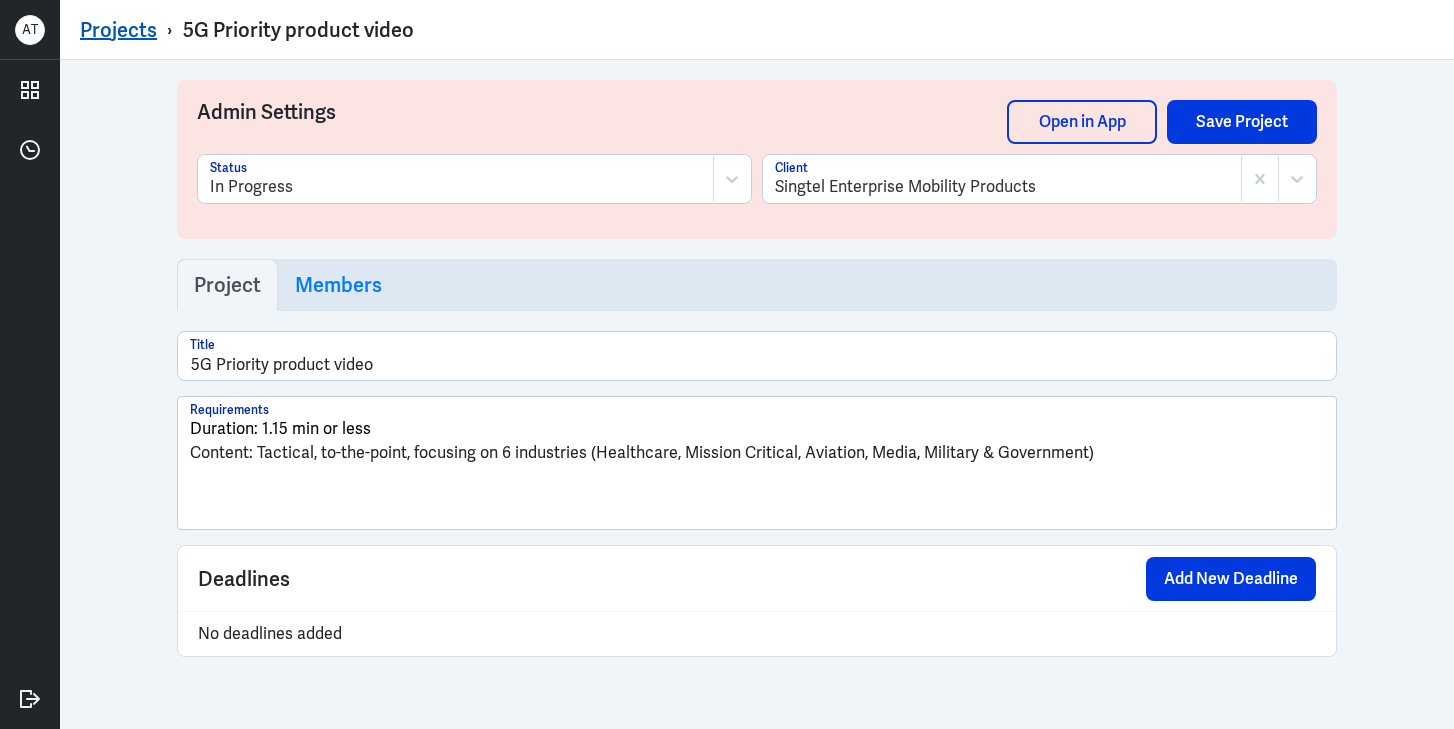 click on "Projects" at bounding box center [118, 30] 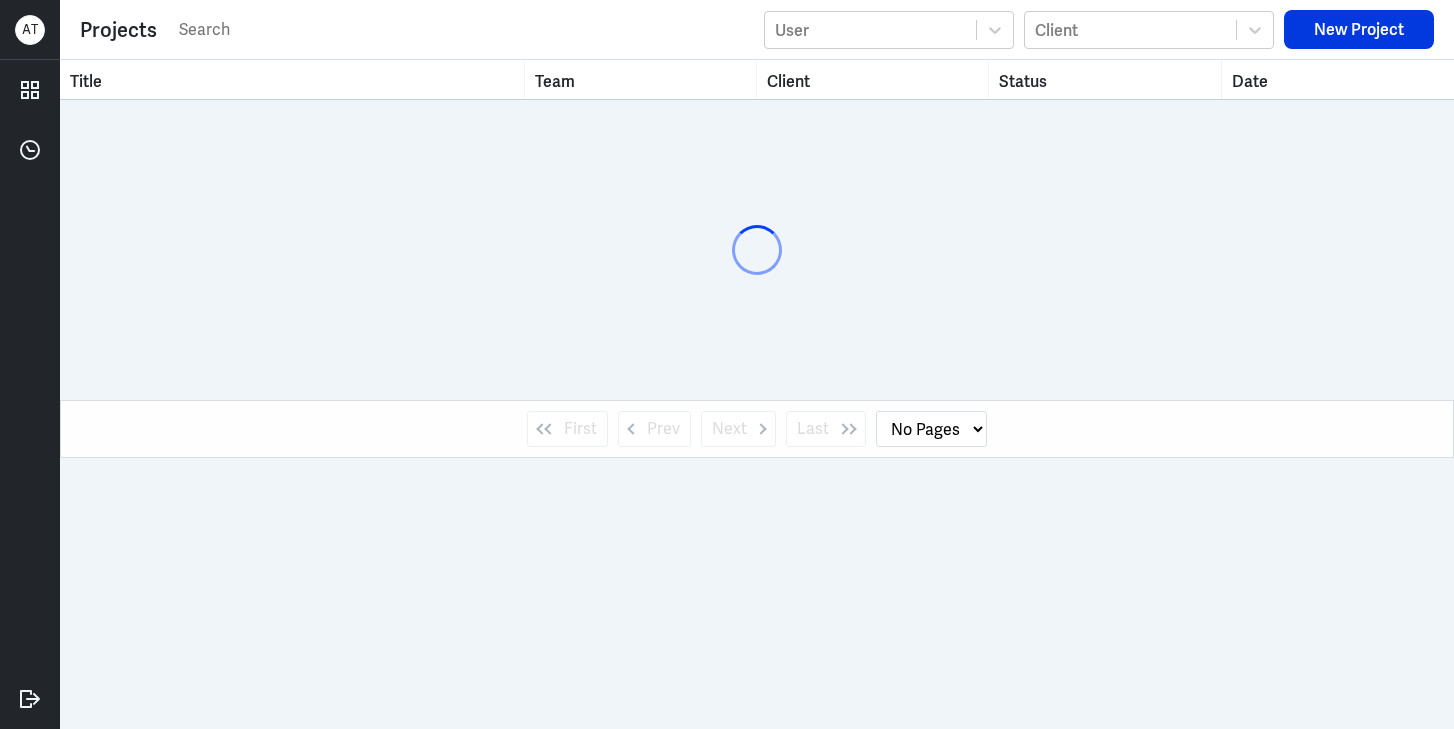 select on "1" 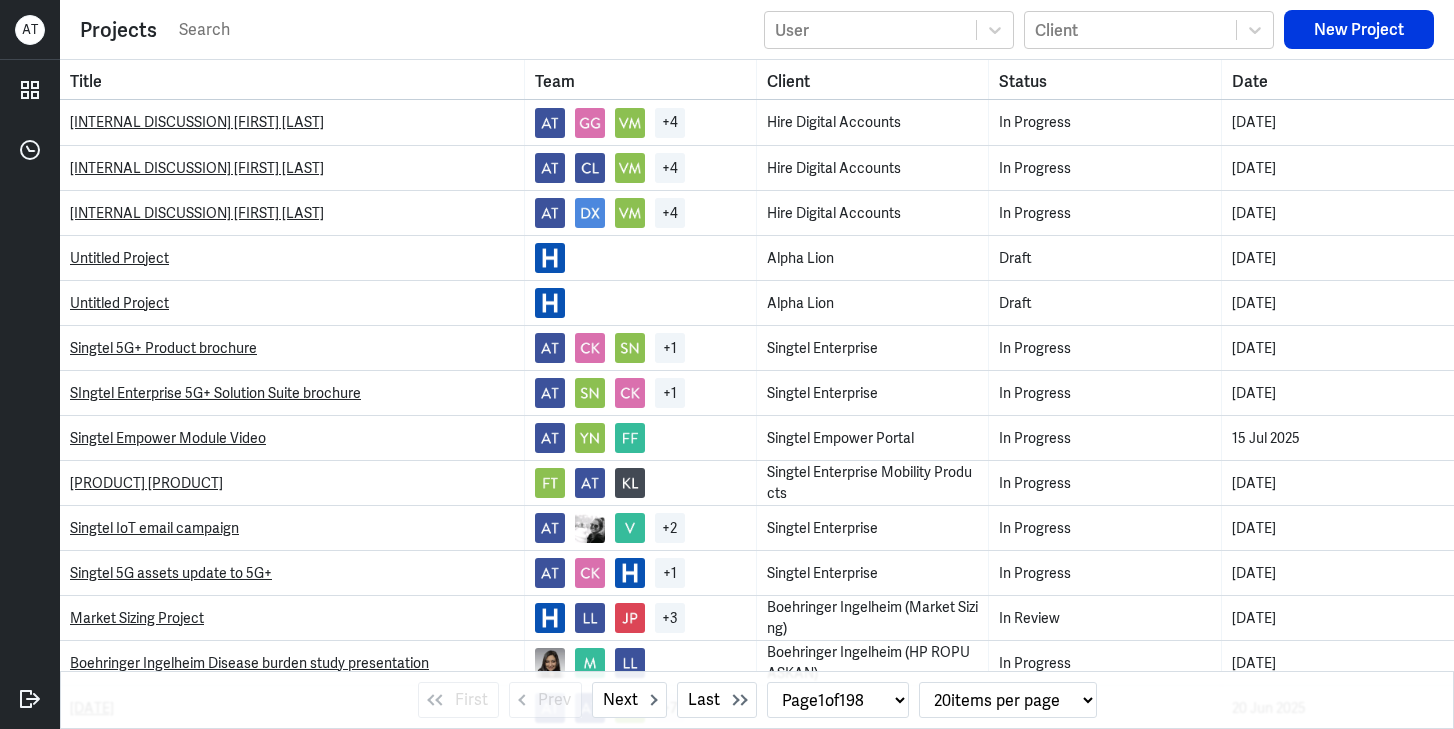 click at bounding box center [465, 30] 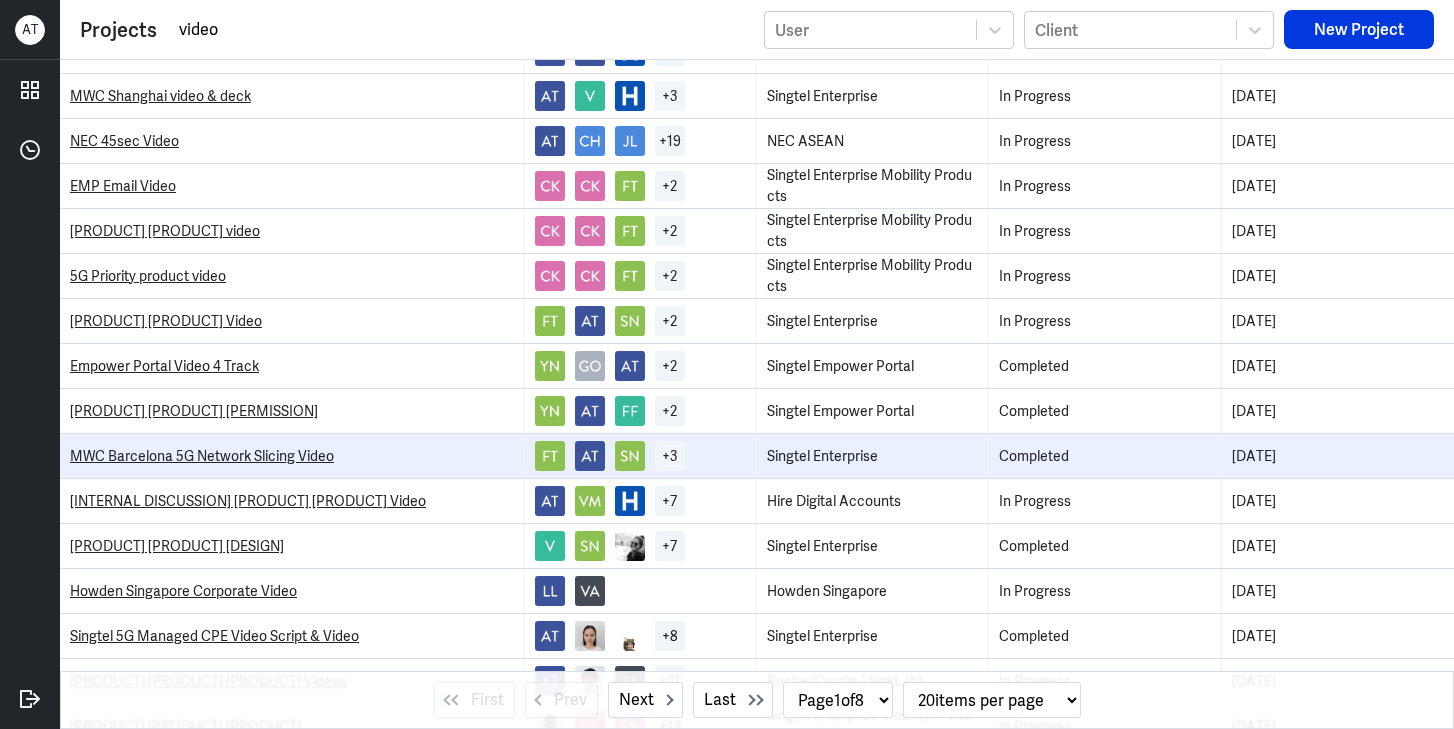 scroll, scrollTop: 131, scrollLeft: 0, axis: vertical 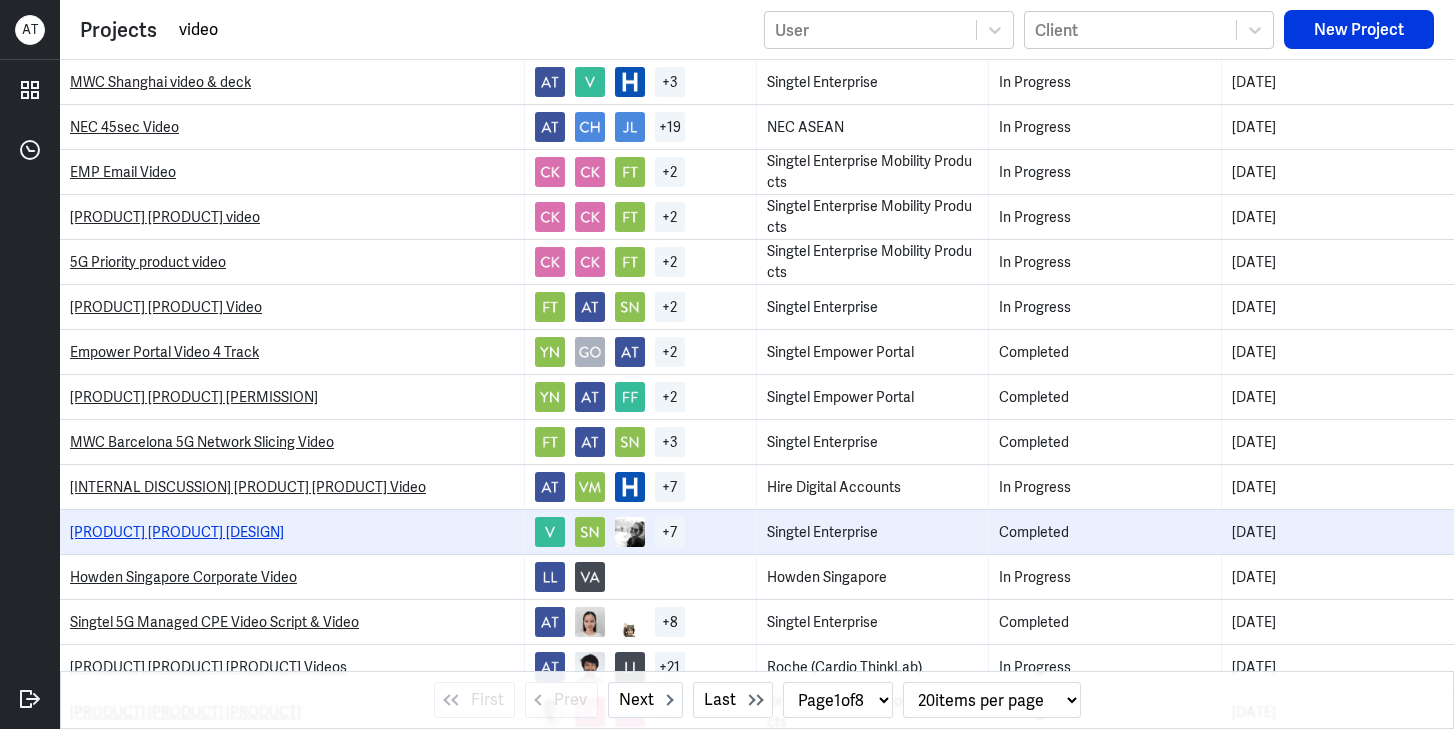 type on "video" 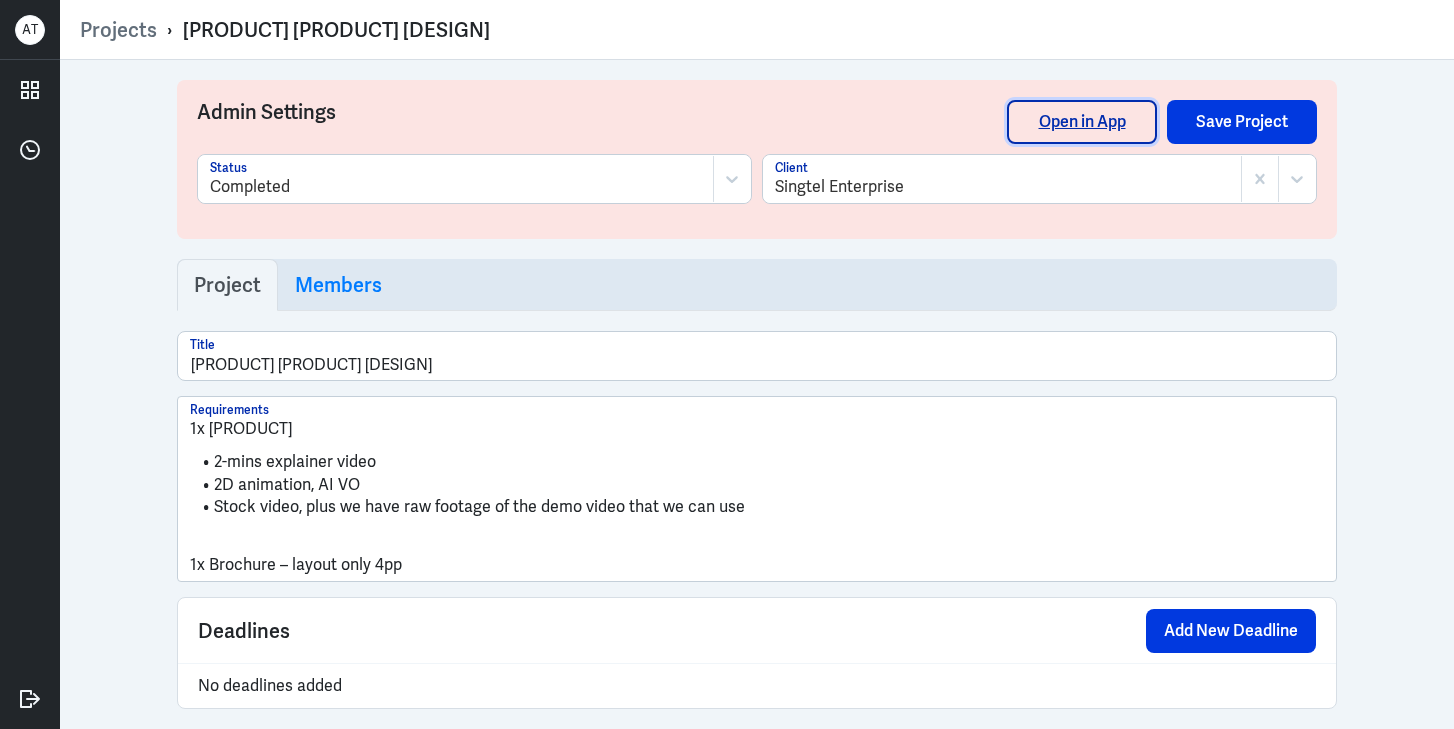click on "Open in App" at bounding box center (1082, 122) 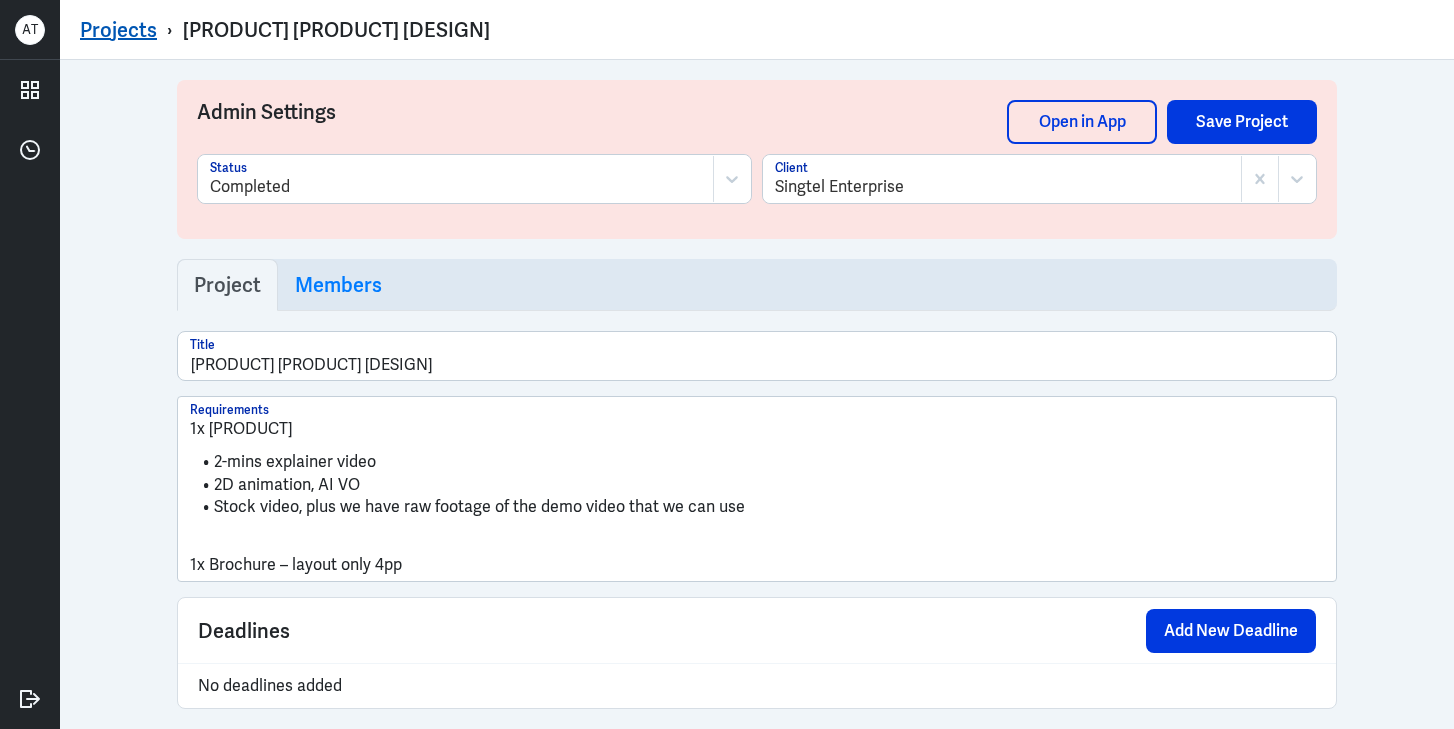 click on "Projects" at bounding box center [118, 30] 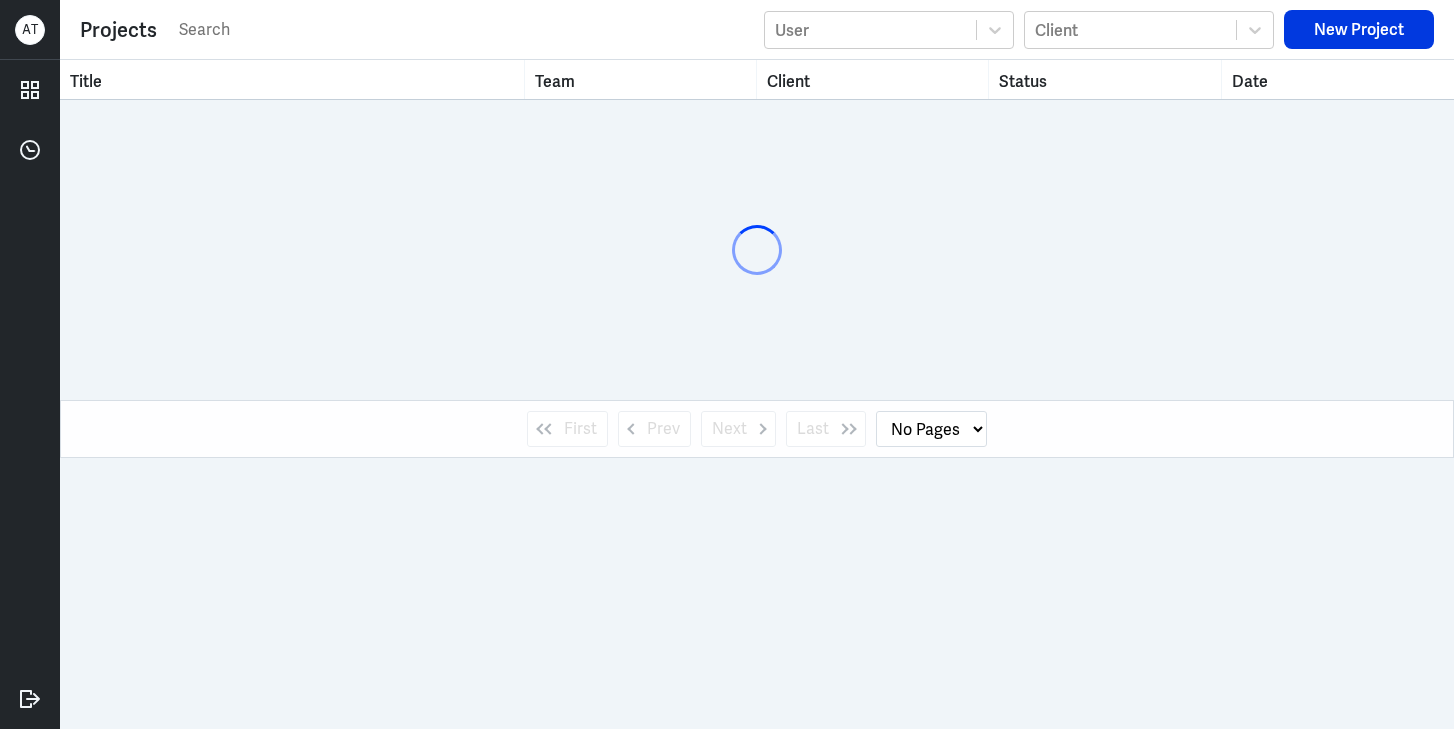 select on "1" 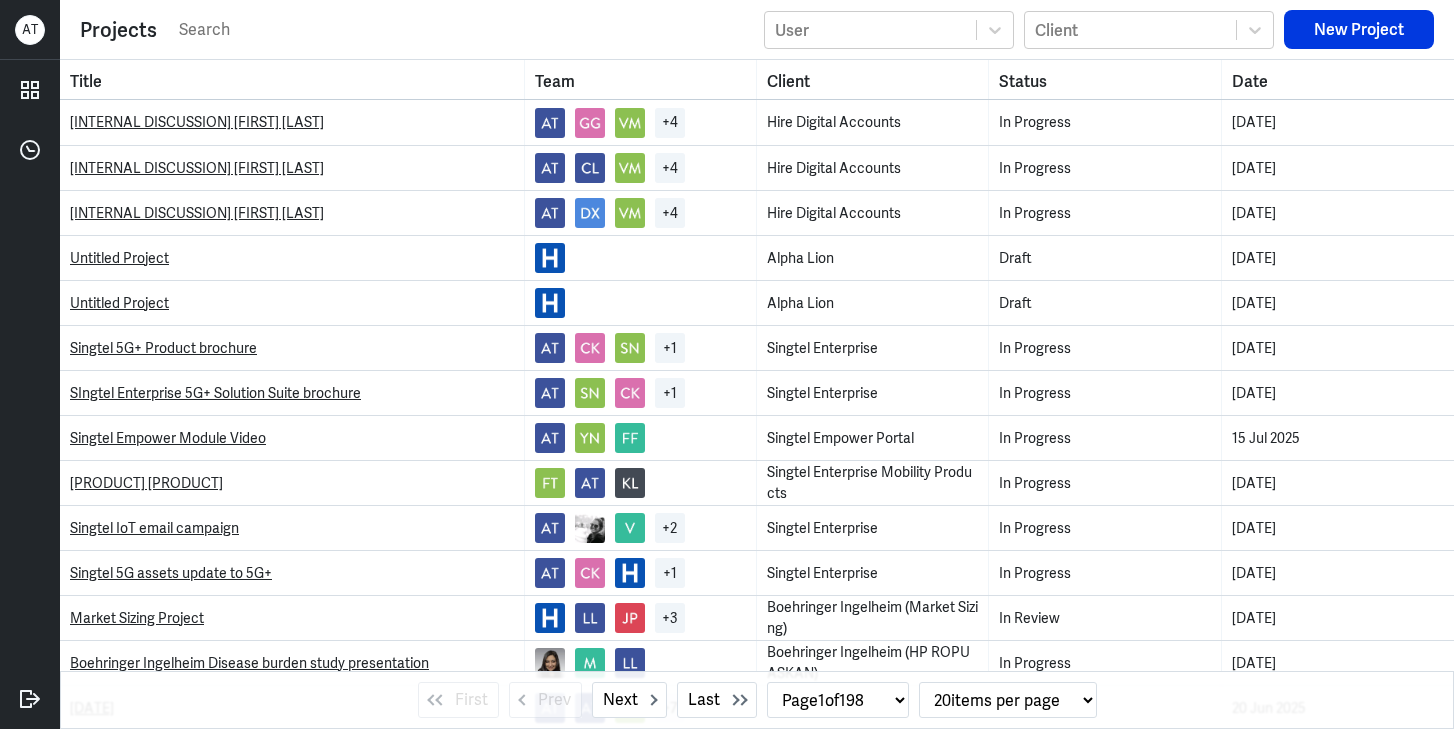 click at bounding box center (465, 30) 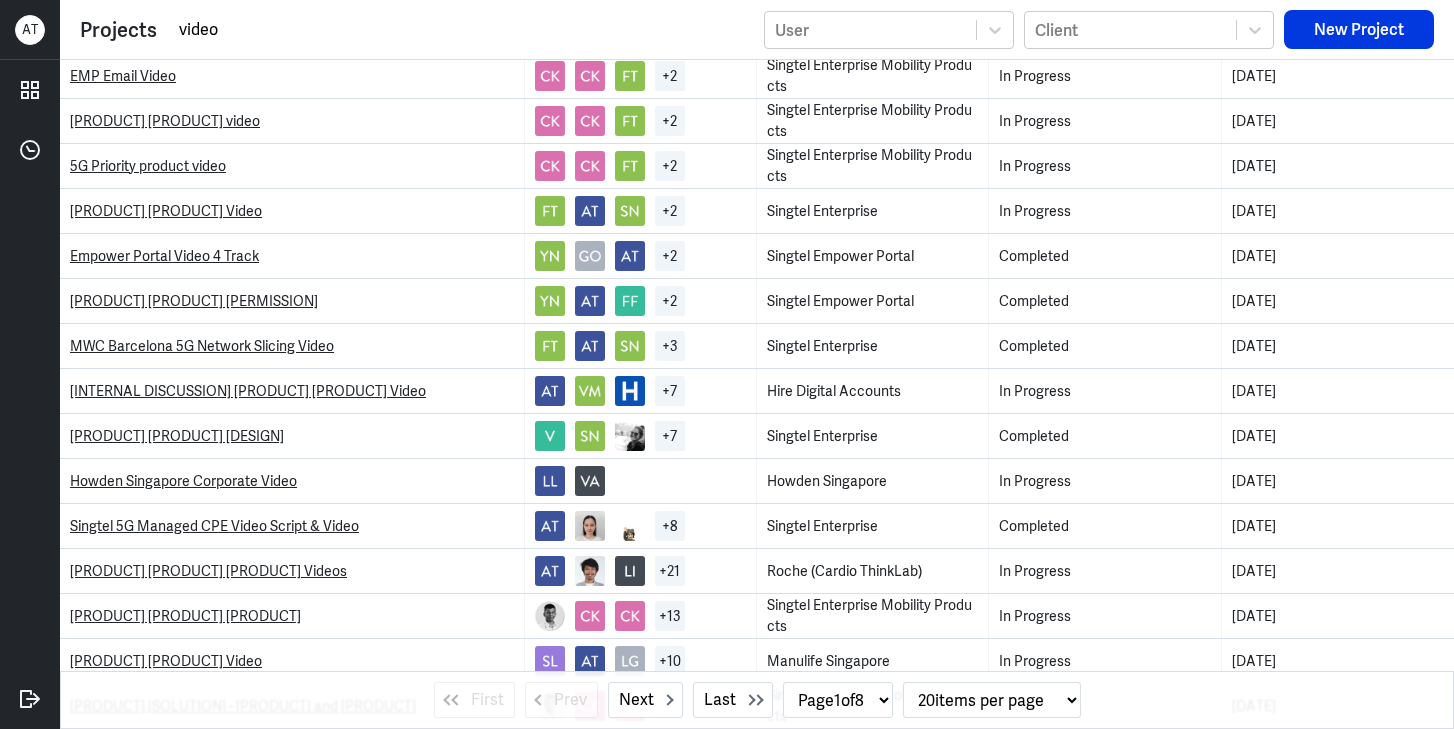 scroll, scrollTop: 329, scrollLeft: 0, axis: vertical 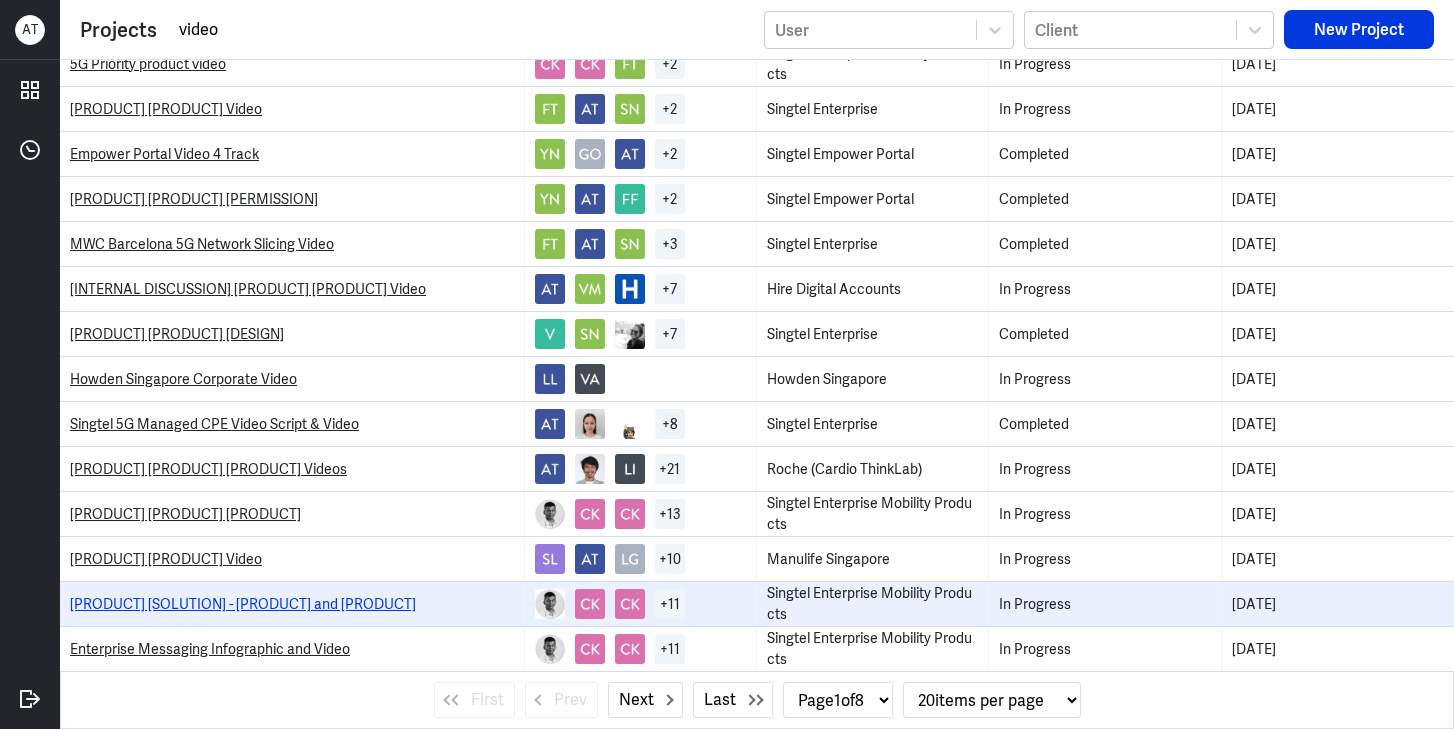 type on "video" 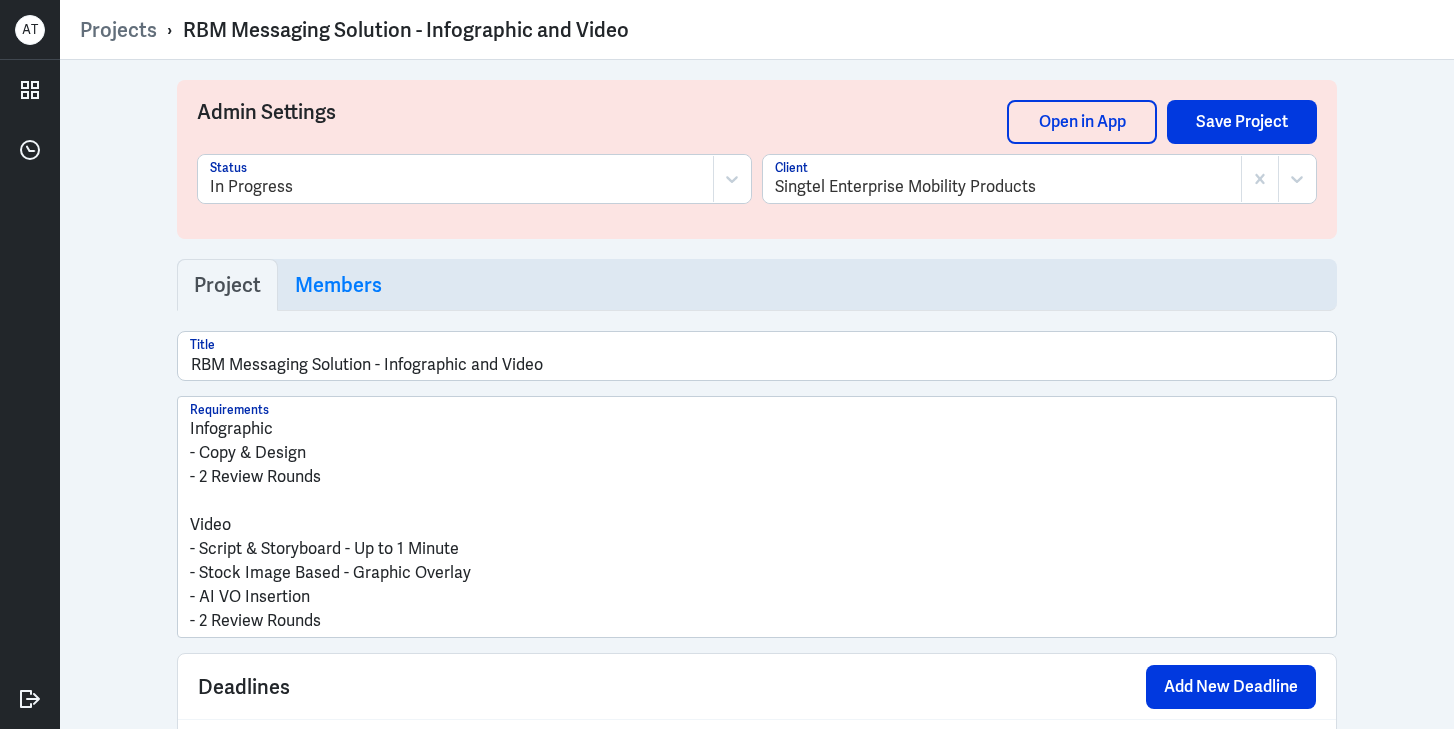 scroll, scrollTop: 0, scrollLeft: 0, axis: both 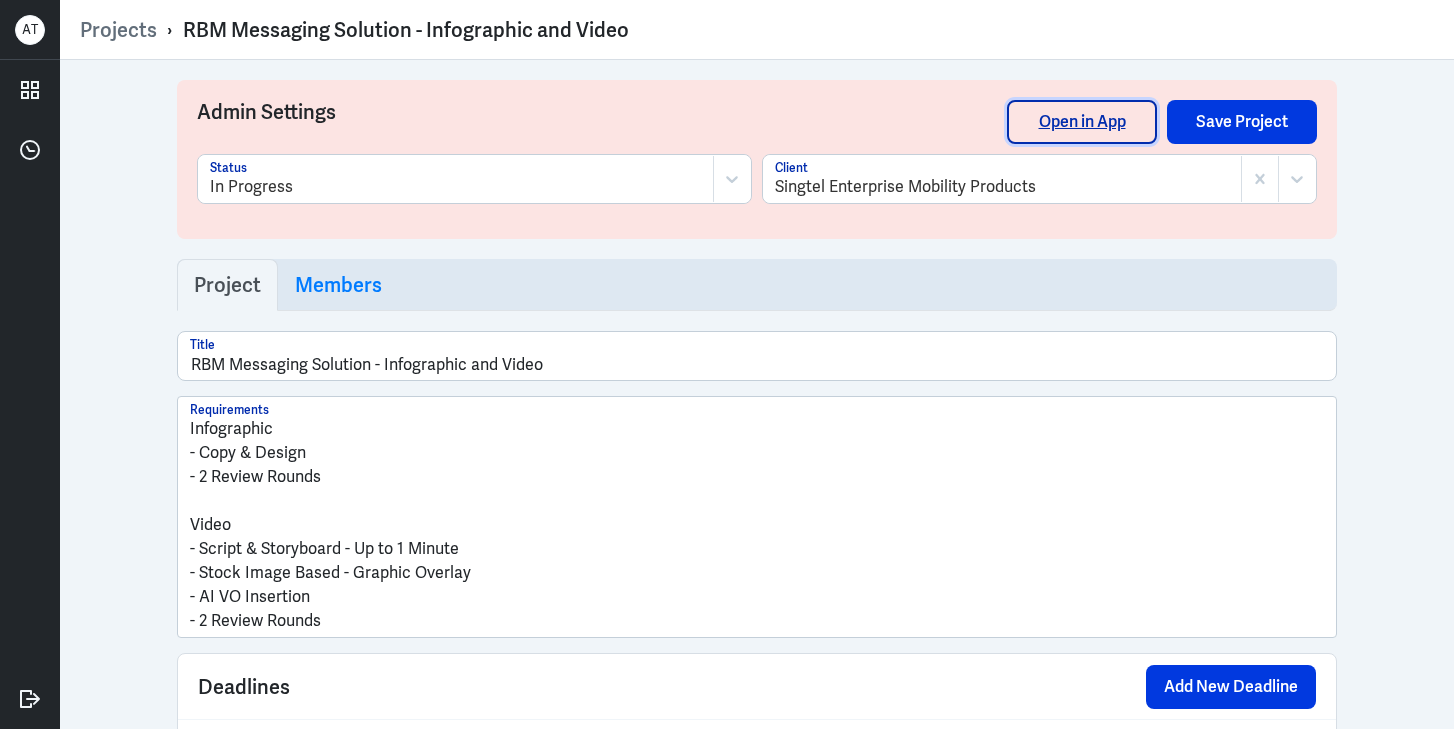 click on "Open in App" at bounding box center [1082, 122] 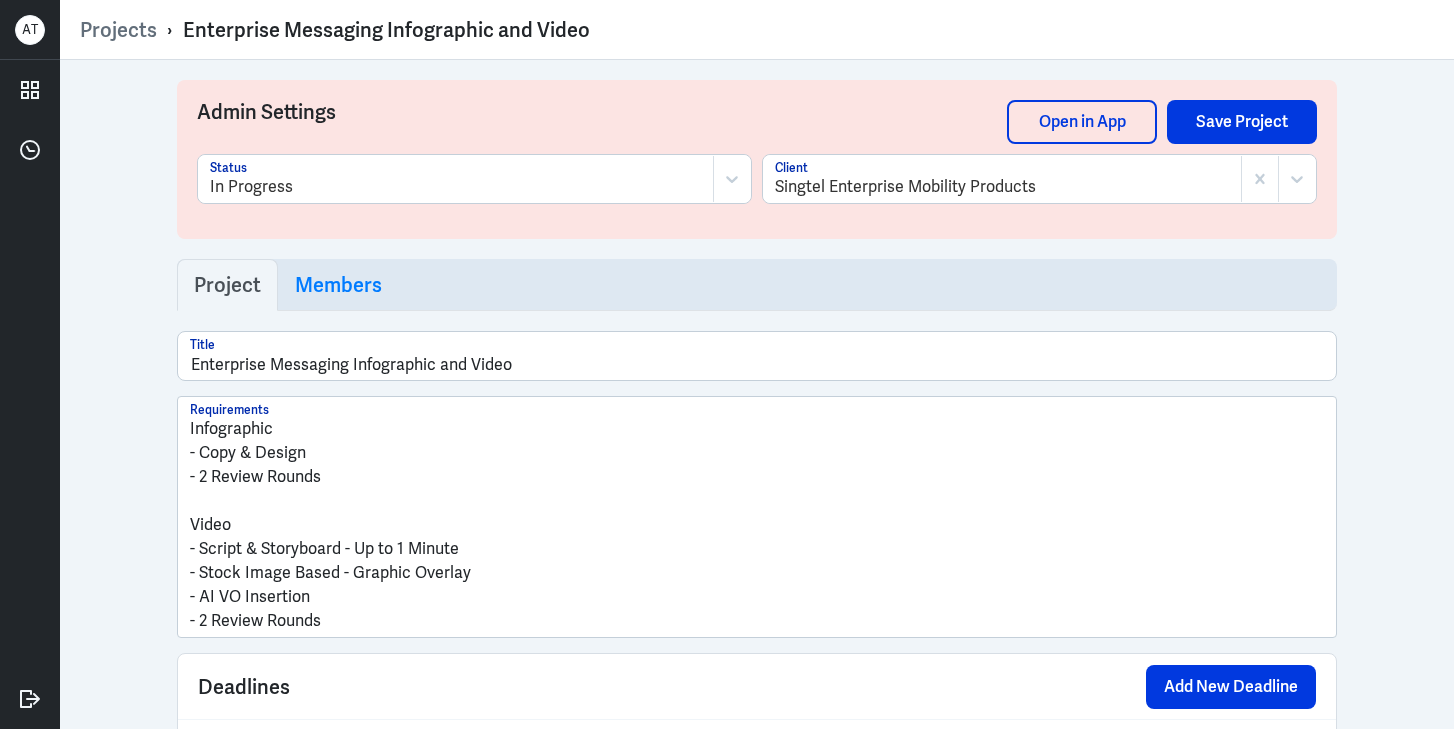 scroll, scrollTop: 0, scrollLeft: 0, axis: both 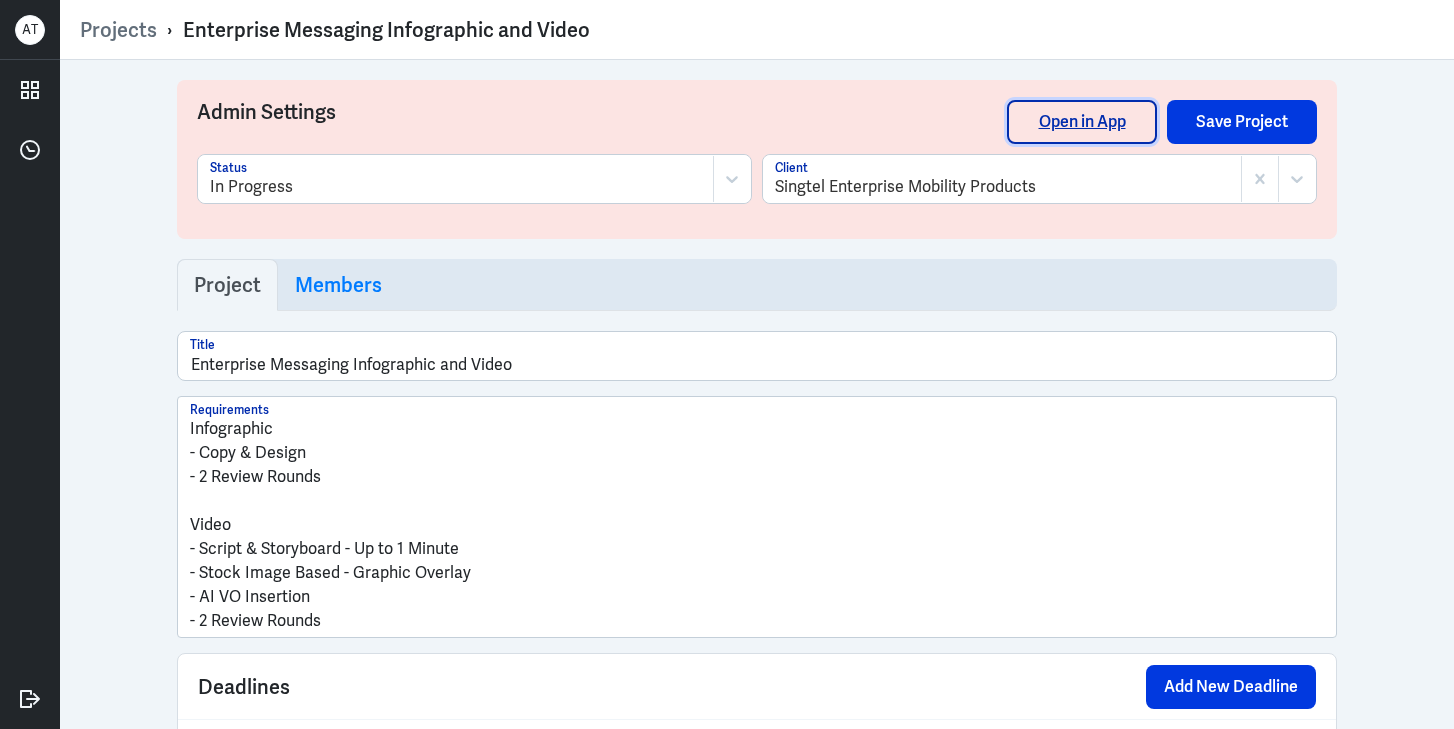 click on "Open in App" at bounding box center (1082, 122) 